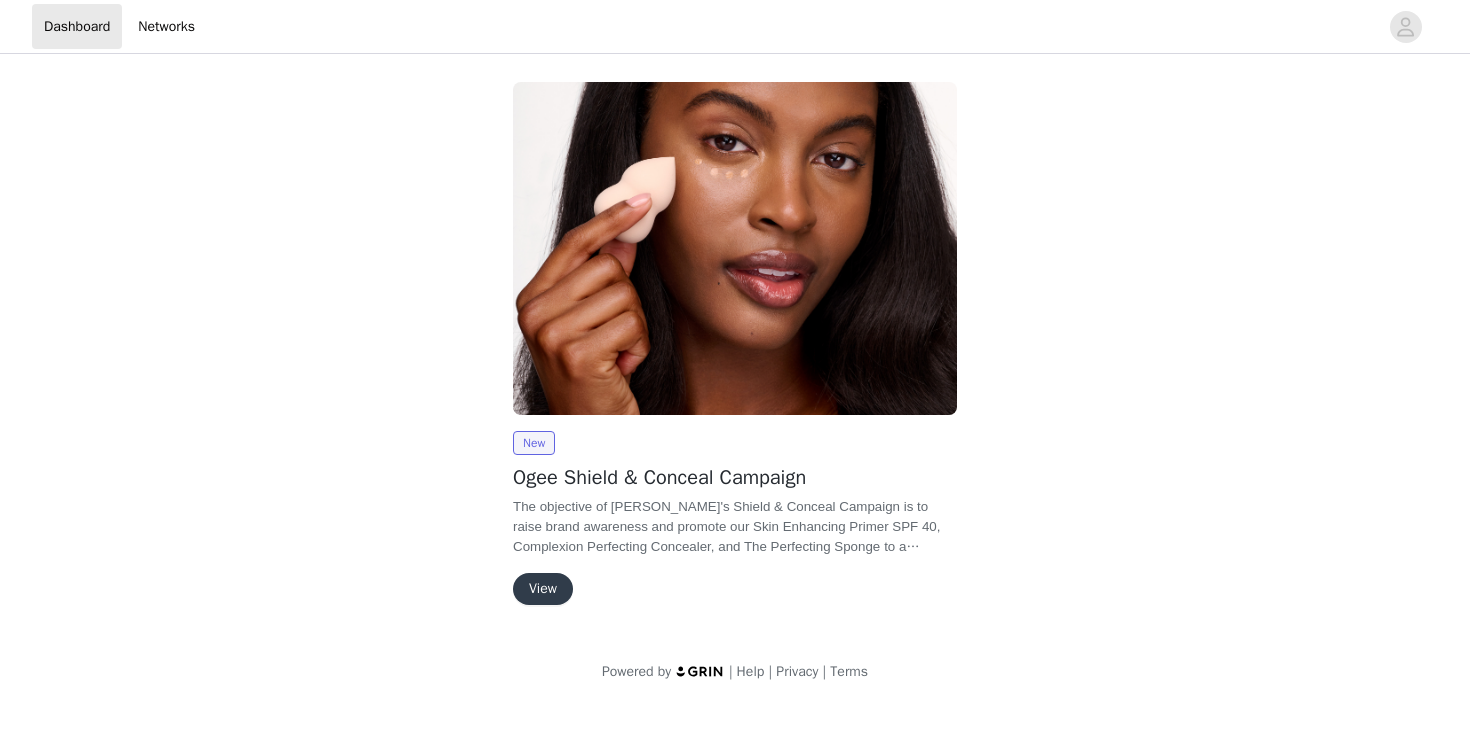 scroll, scrollTop: 0, scrollLeft: 0, axis: both 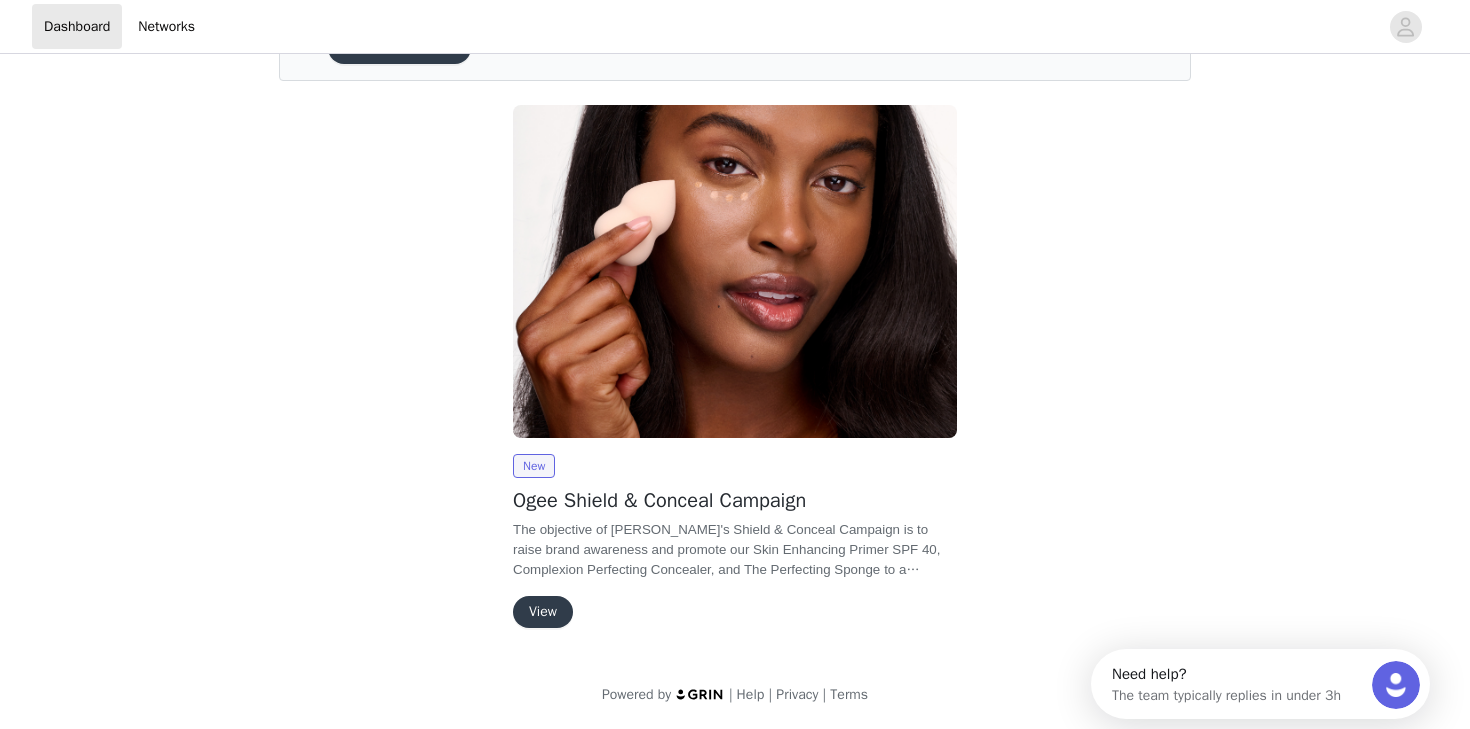click on "View" at bounding box center [543, 612] 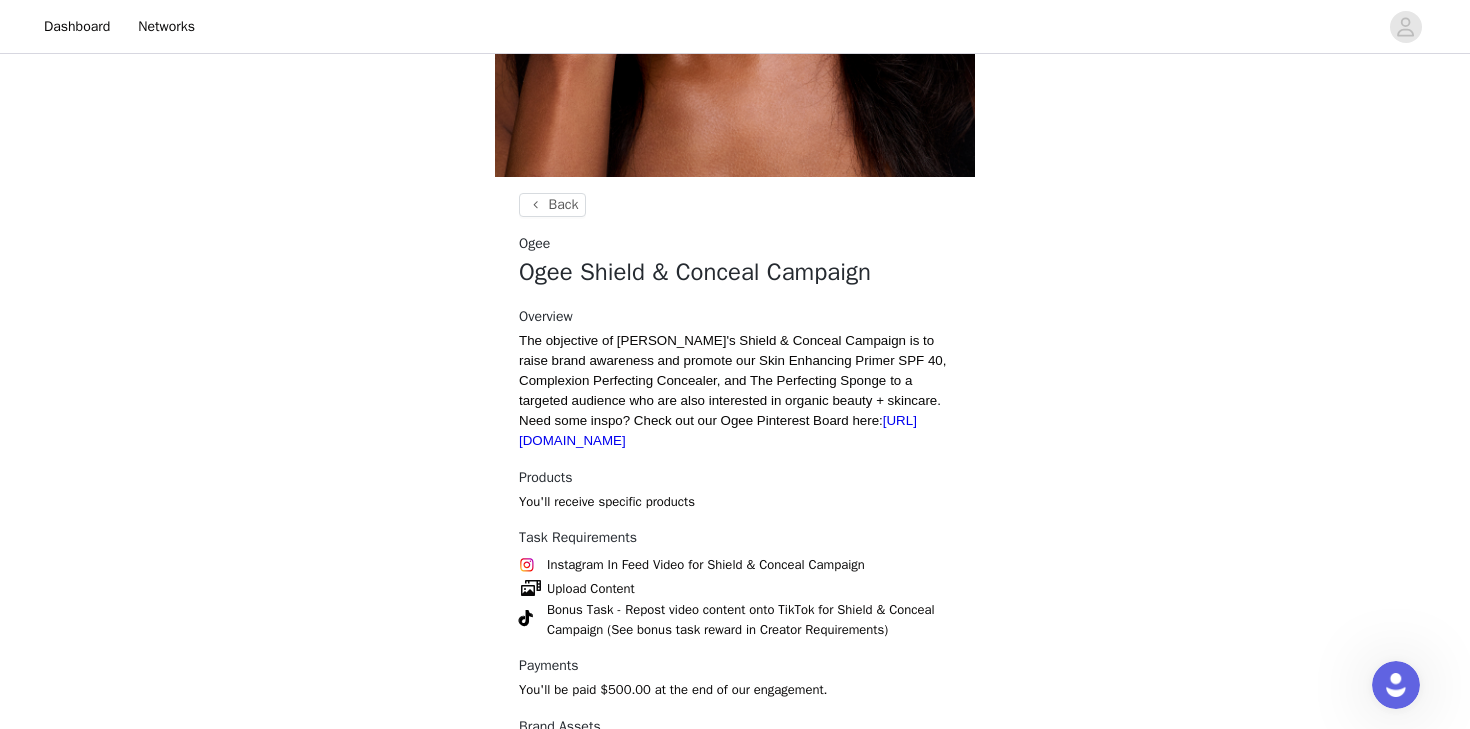 scroll, scrollTop: 598, scrollLeft: 0, axis: vertical 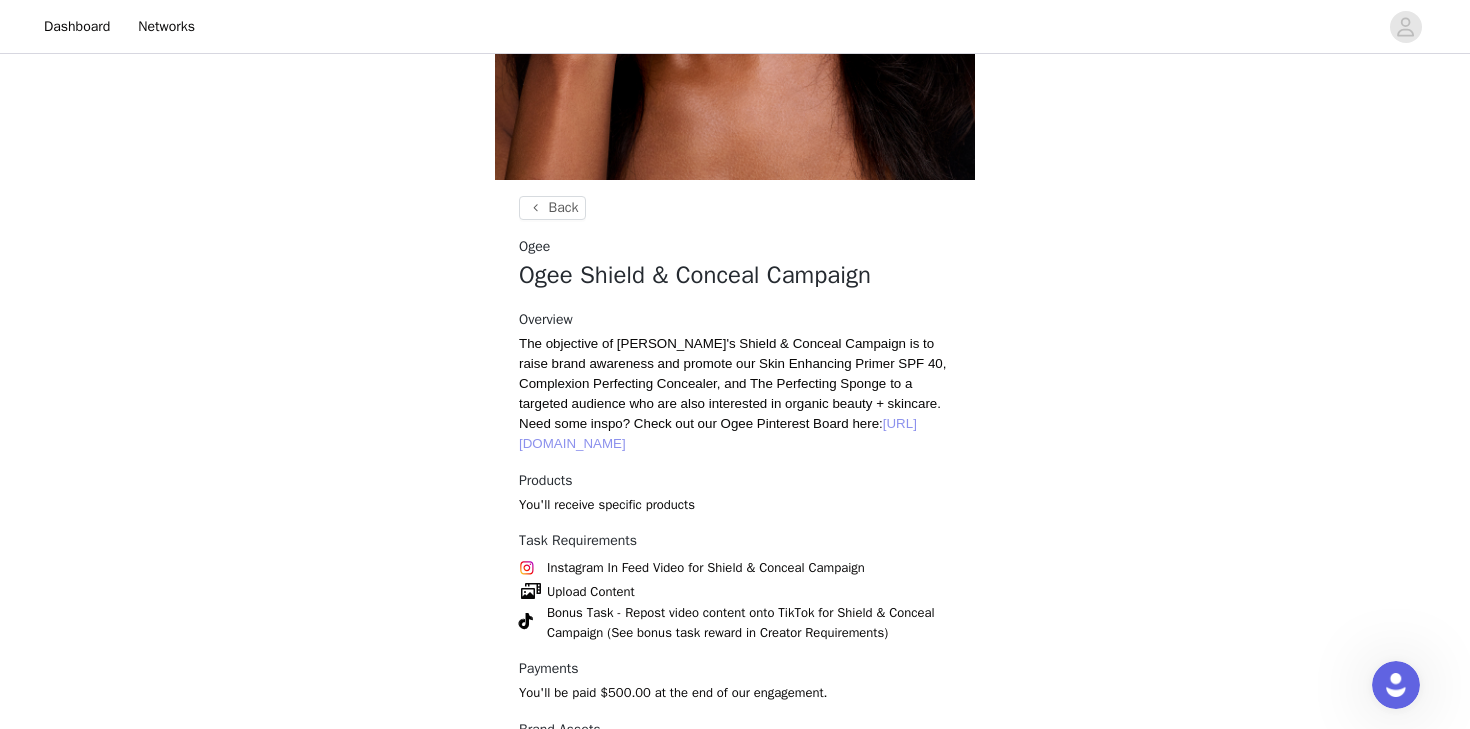click on "[URL][DOMAIN_NAME]" at bounding box center [718, 433] 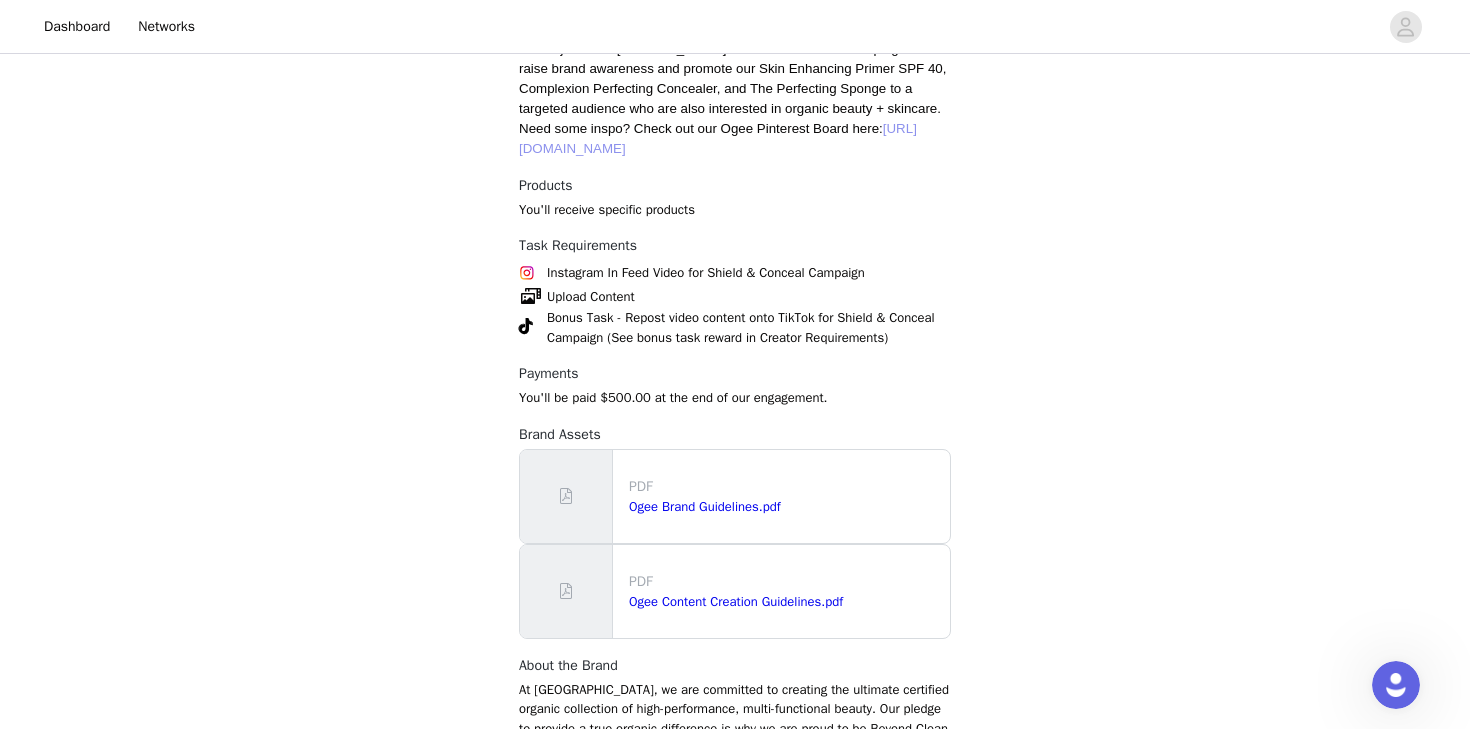 scroll, scrollTop: 896, scrollLeft: 0, axis: vertical 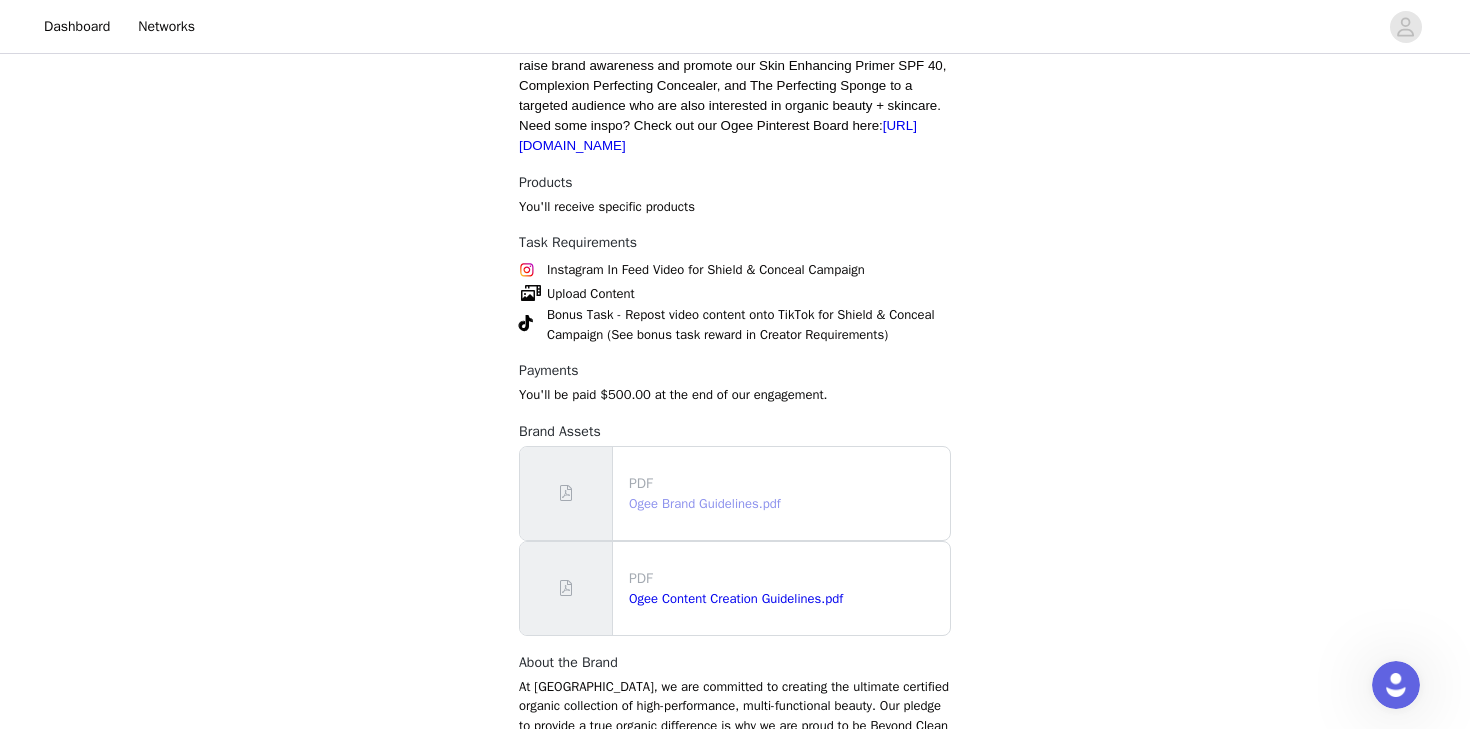 click on "Ogee Brand Guidelines.pdf" at bounding box center [705, 503] 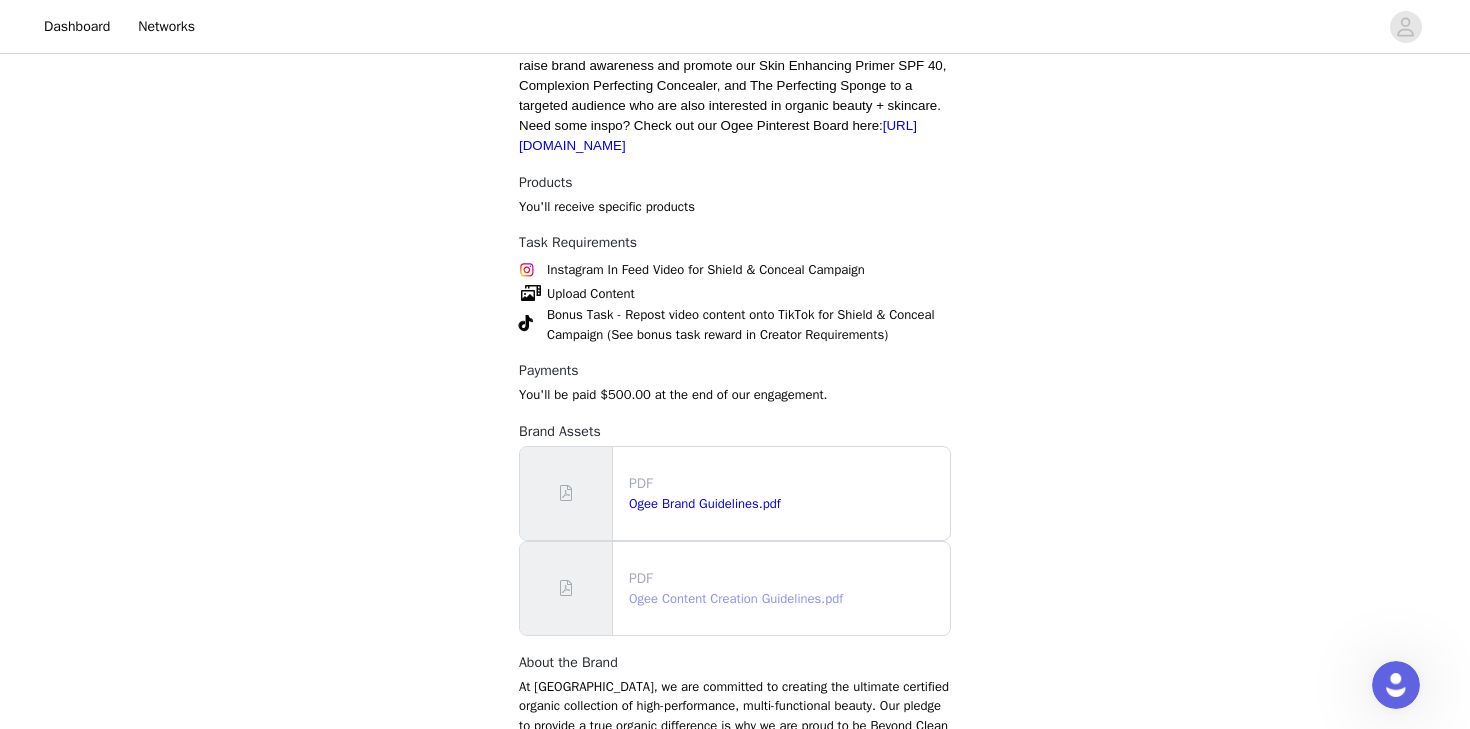 click on "Ogee Content Creation Guidelines.pdf" at bounding box center (736, 598) 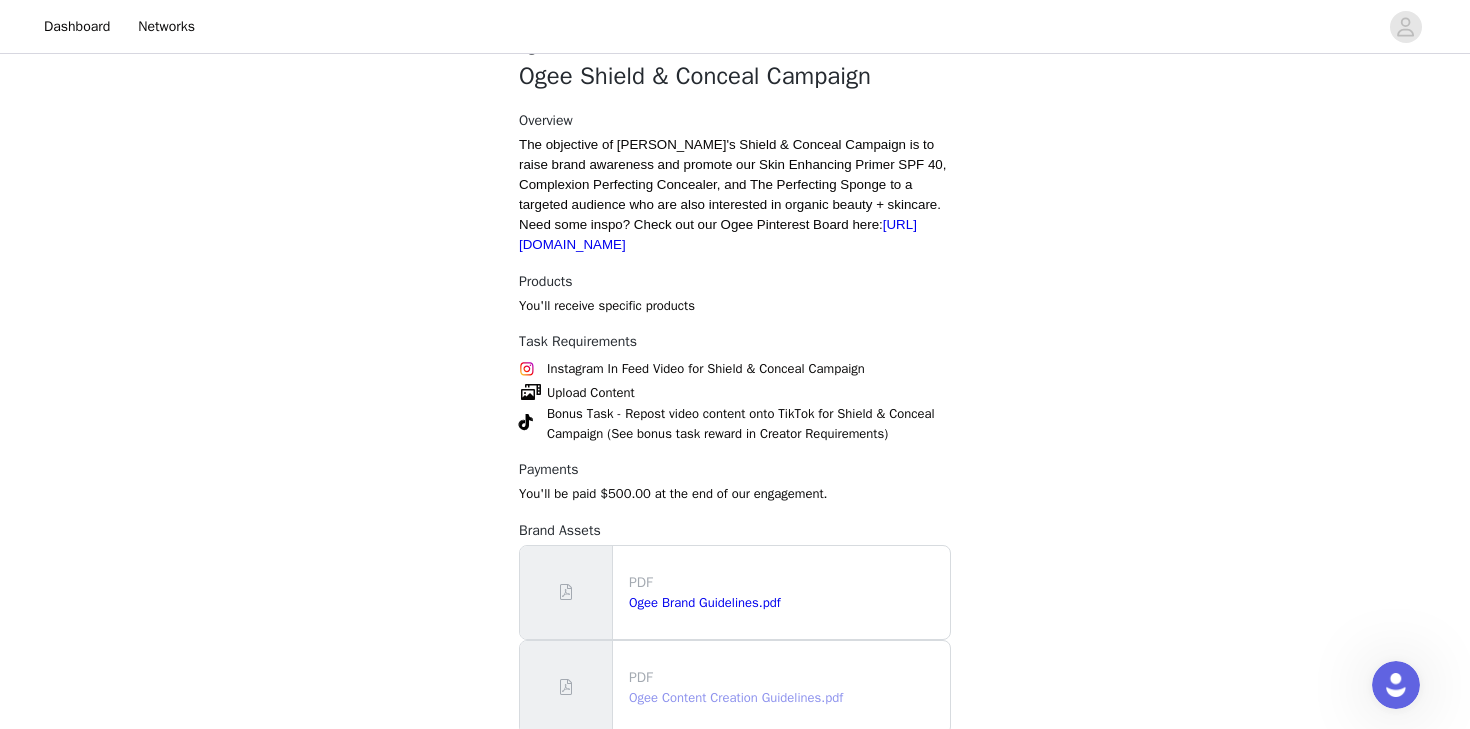 scroll, scrollTop: 1077, scrollLeft: 0, axis: vertical 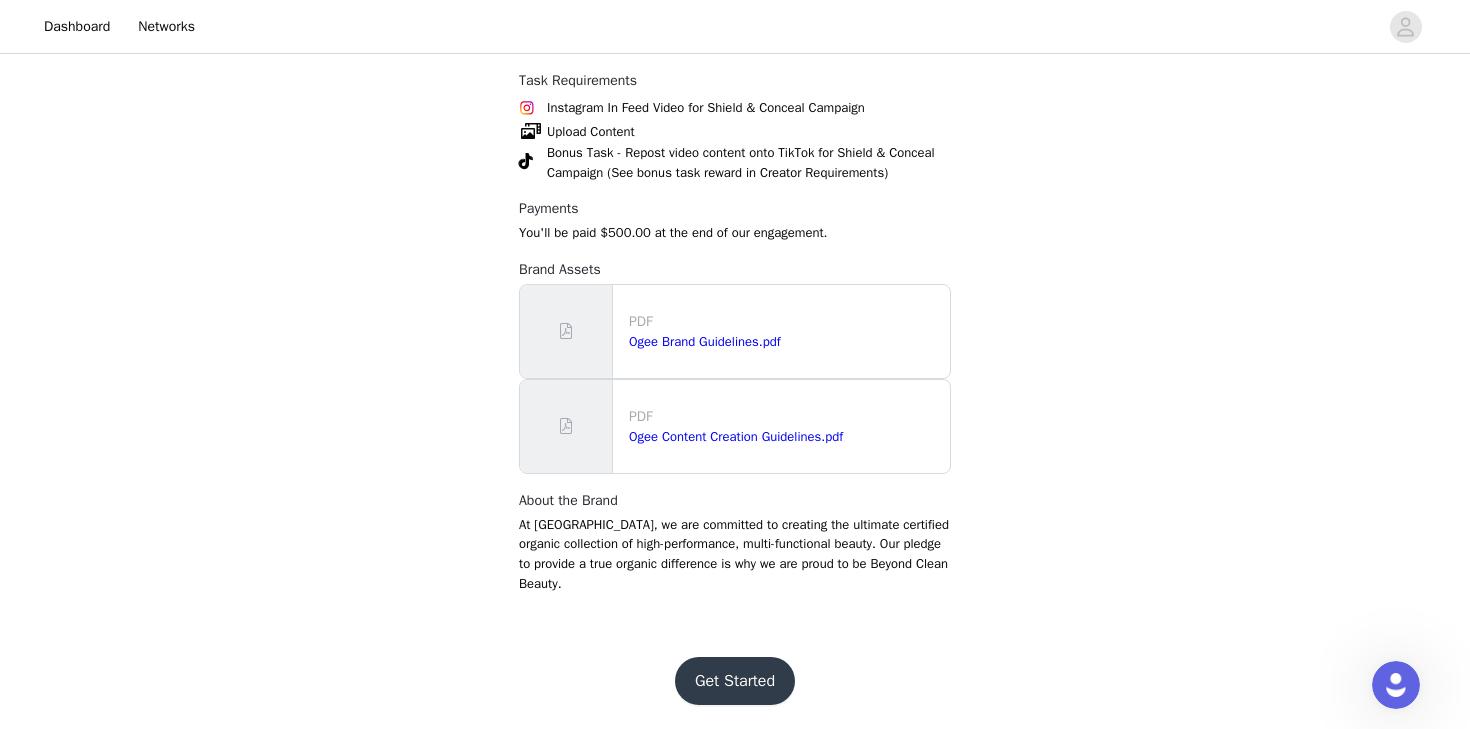 click on "Get Started" at bounding box center [735, 681] 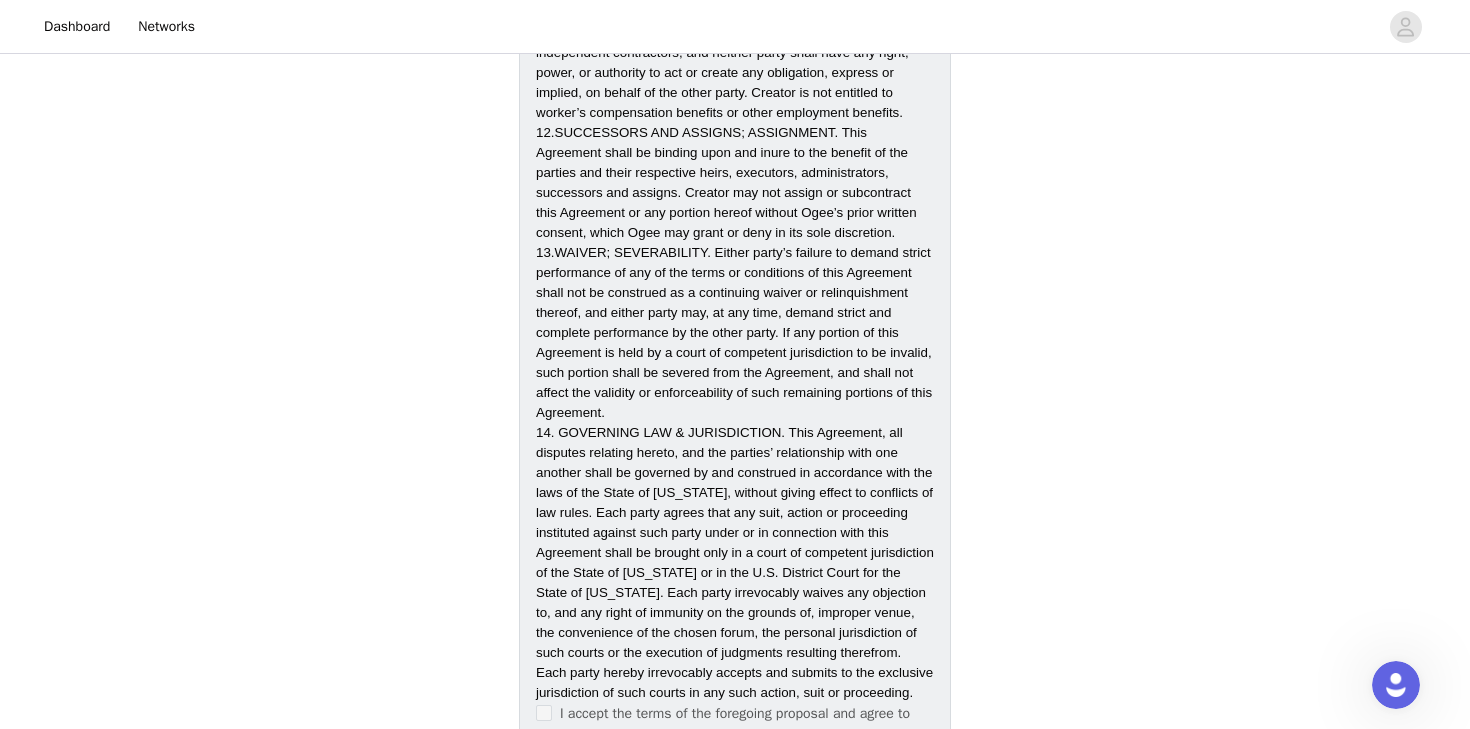 scroll, scrollTop: 5259, scrollLeft: 0, axis: vertical 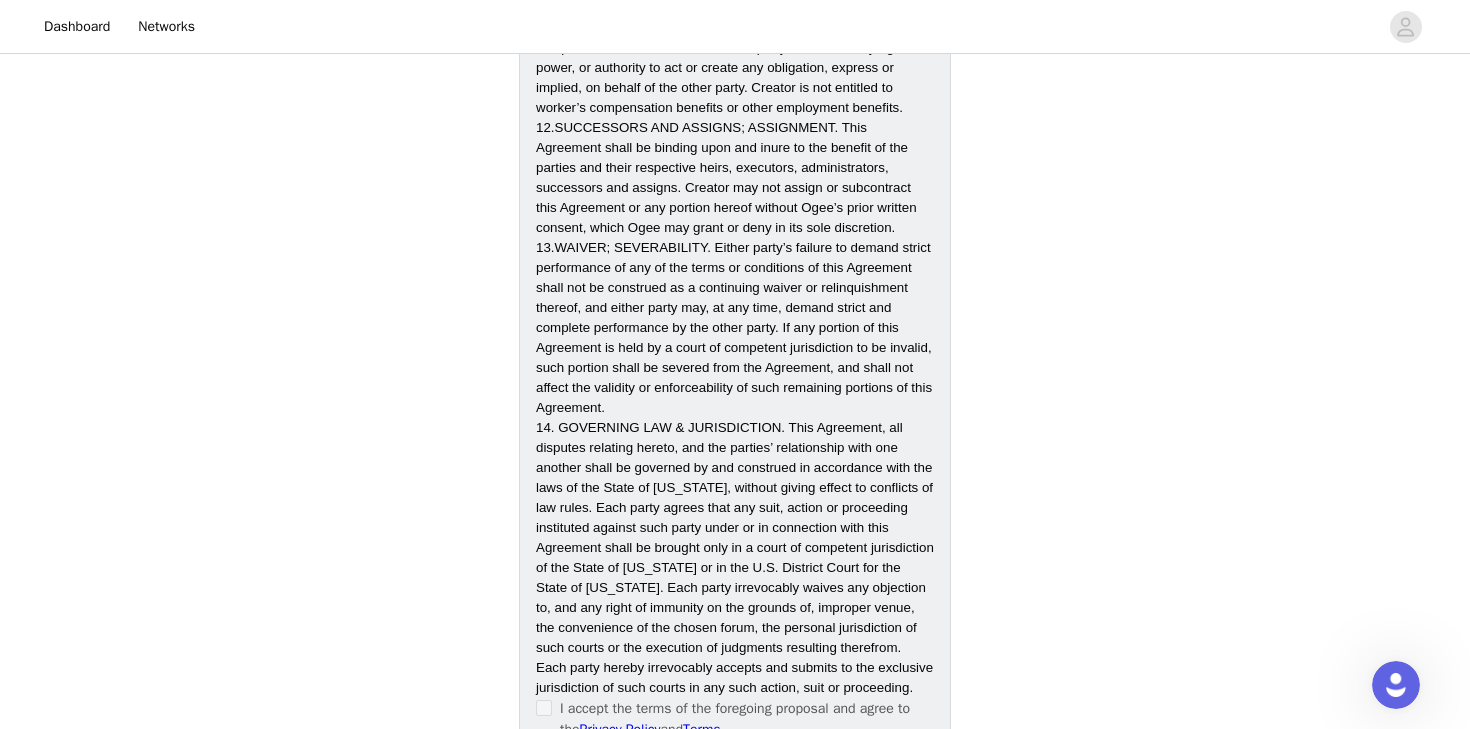 click on "I accept the terms of the foregoing proposal and agree to the
Privacy Policy
and  Terms" at bounding box center [747, 719] 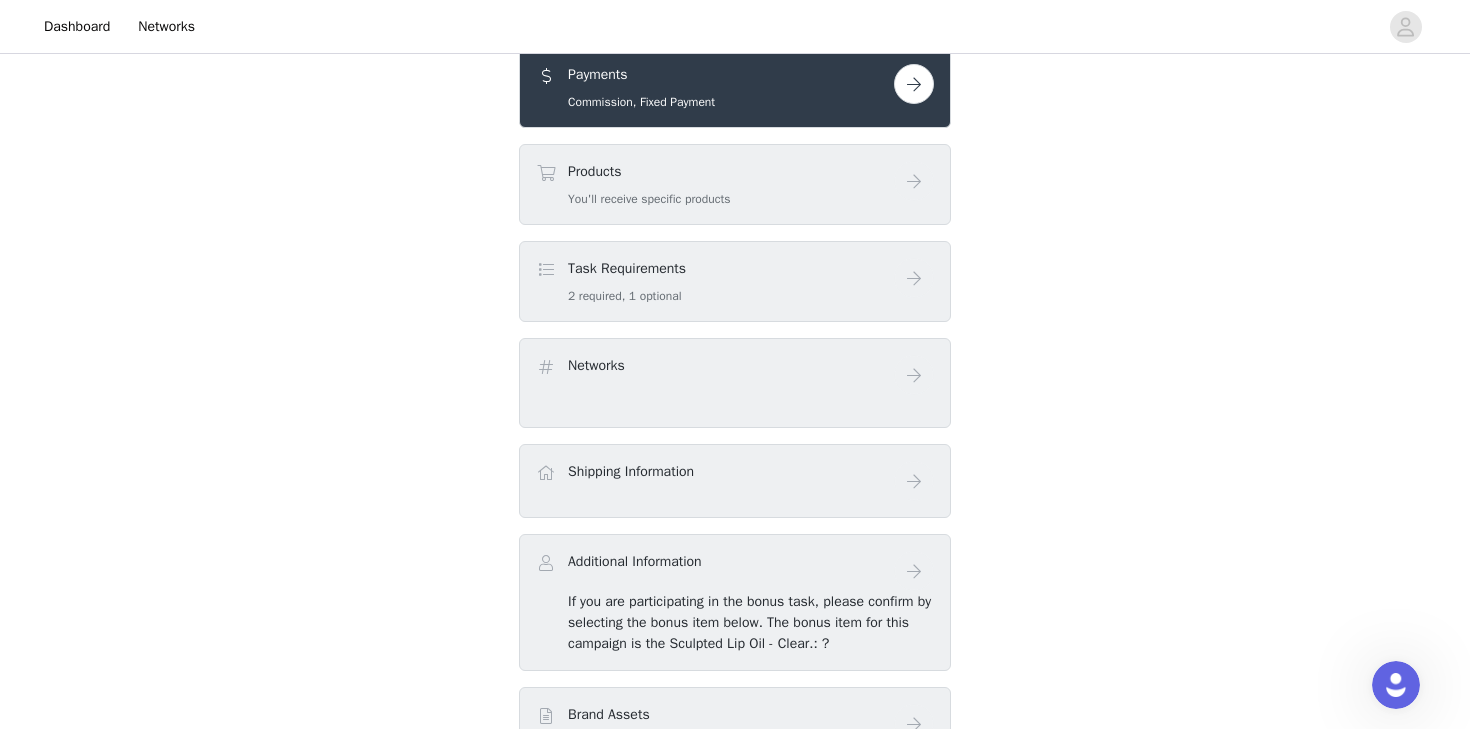 scroll, scrollTop: 722, scrollLeft: 0, axis: vertical 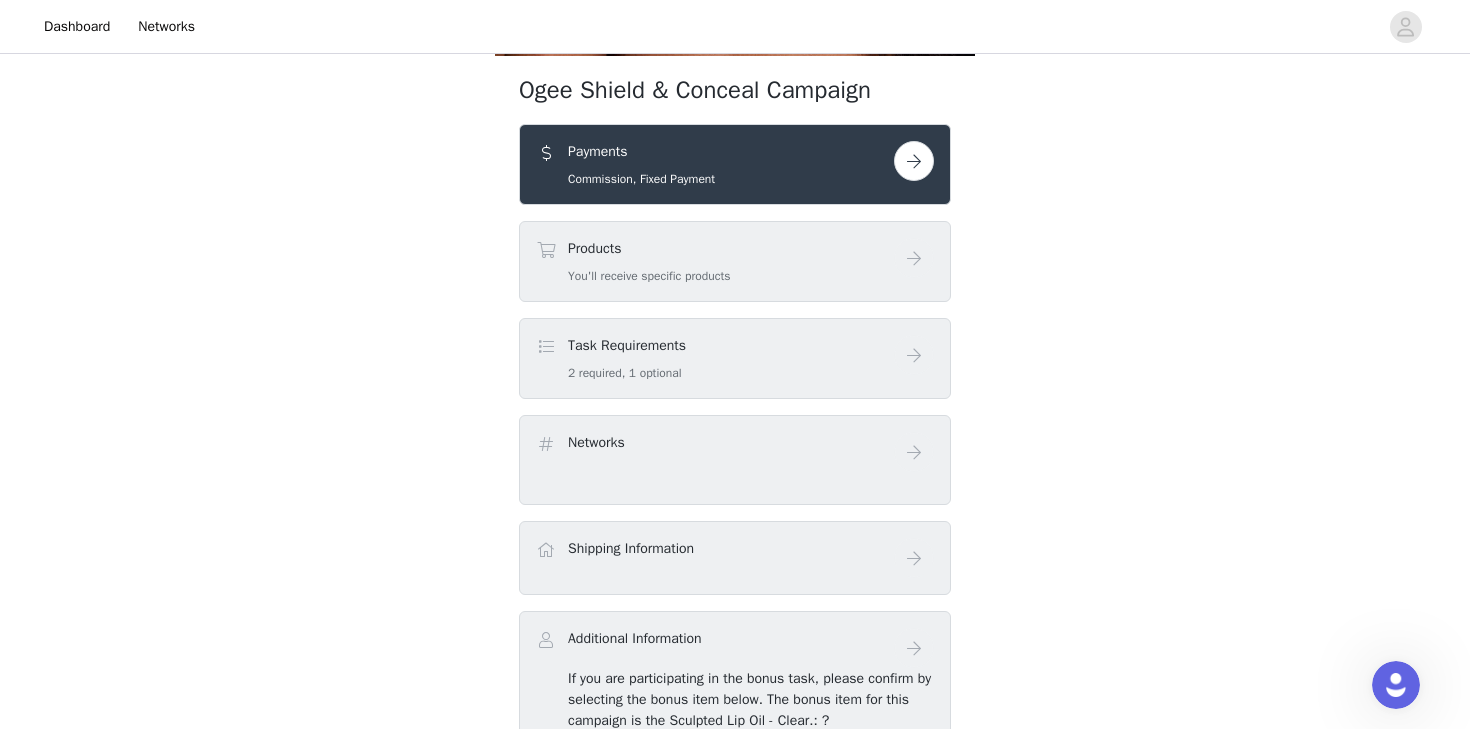 click on "Task Requirements   2 required, 1 optional" at bounding box center [735, 358] 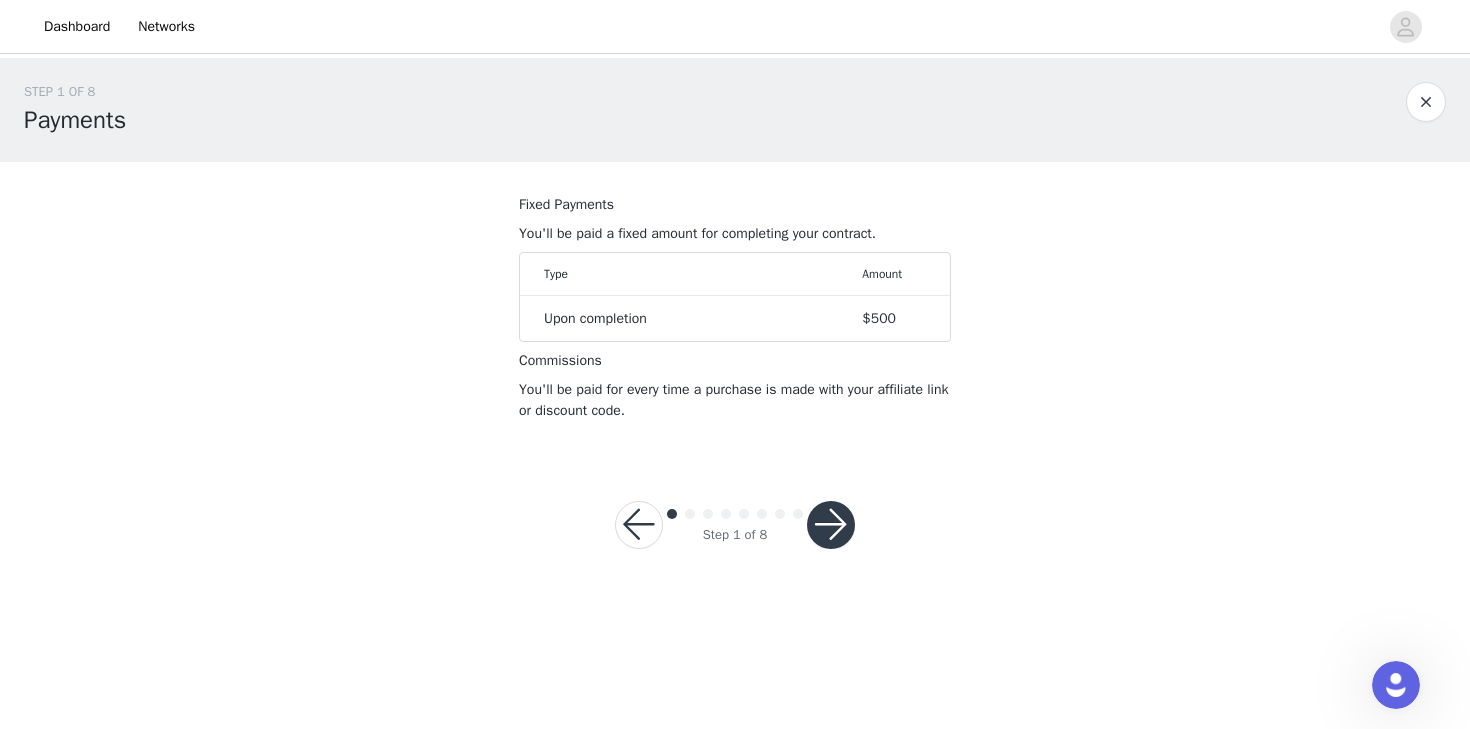 click at bounding box center (831, 525) 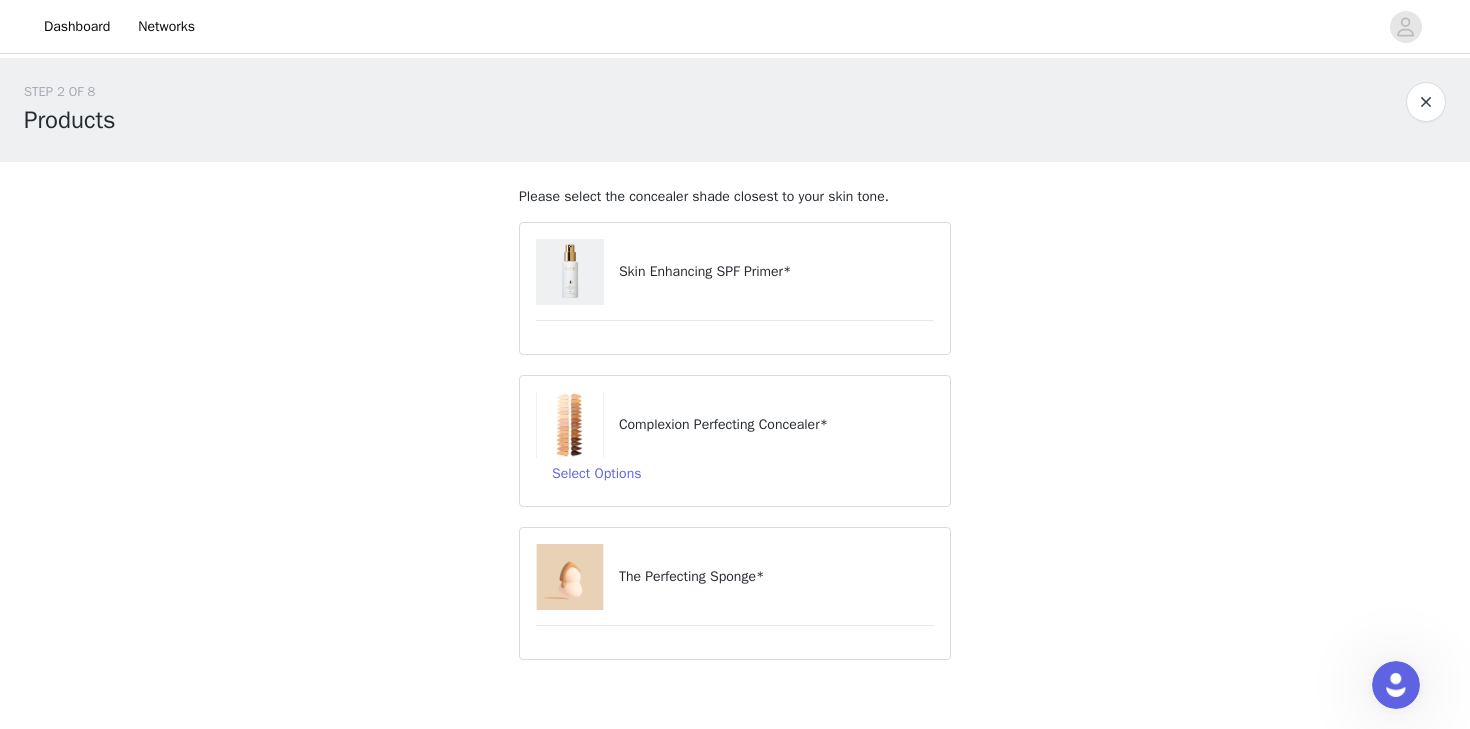 scroll, scrollTop: 23, scrollLeft: 0, axis: vertical 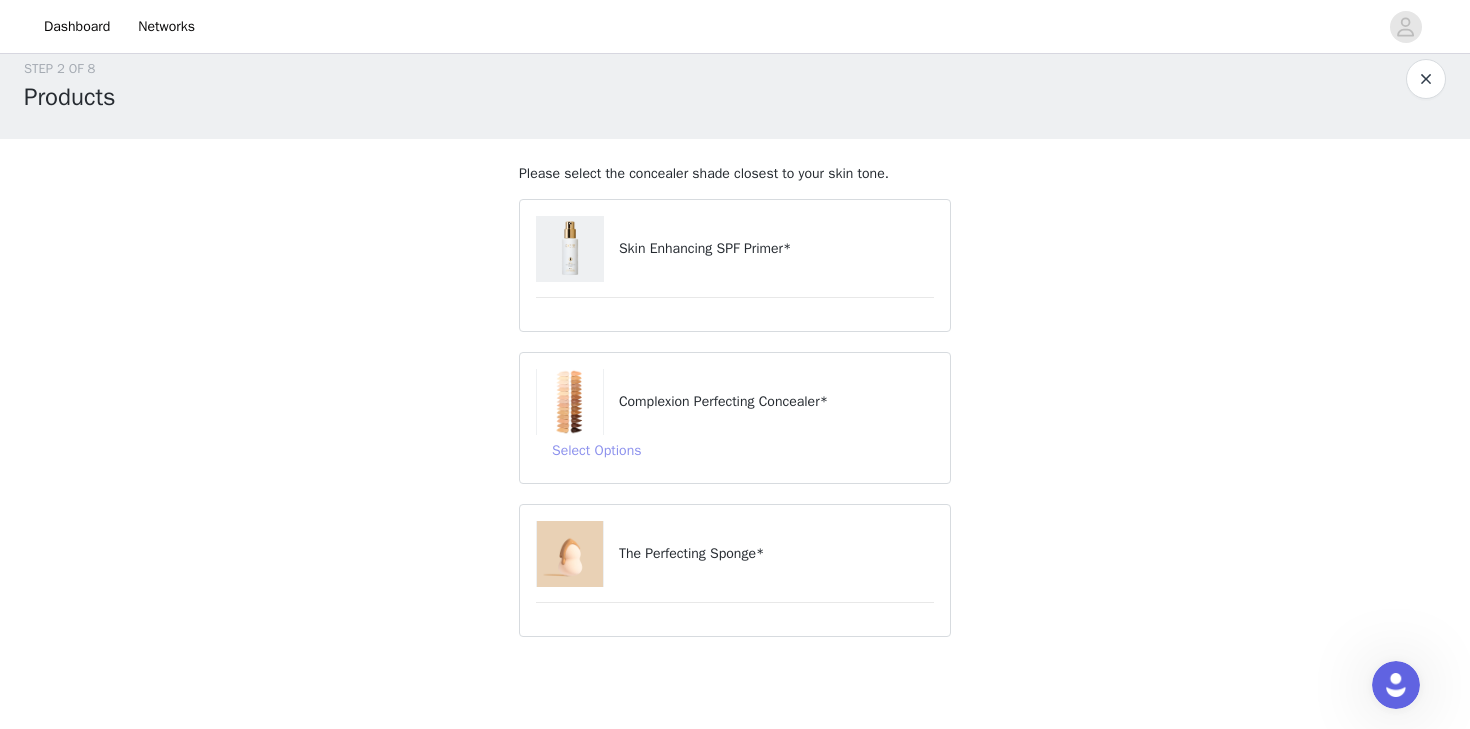 click on "Select Options" at bounding box center (596, 451) 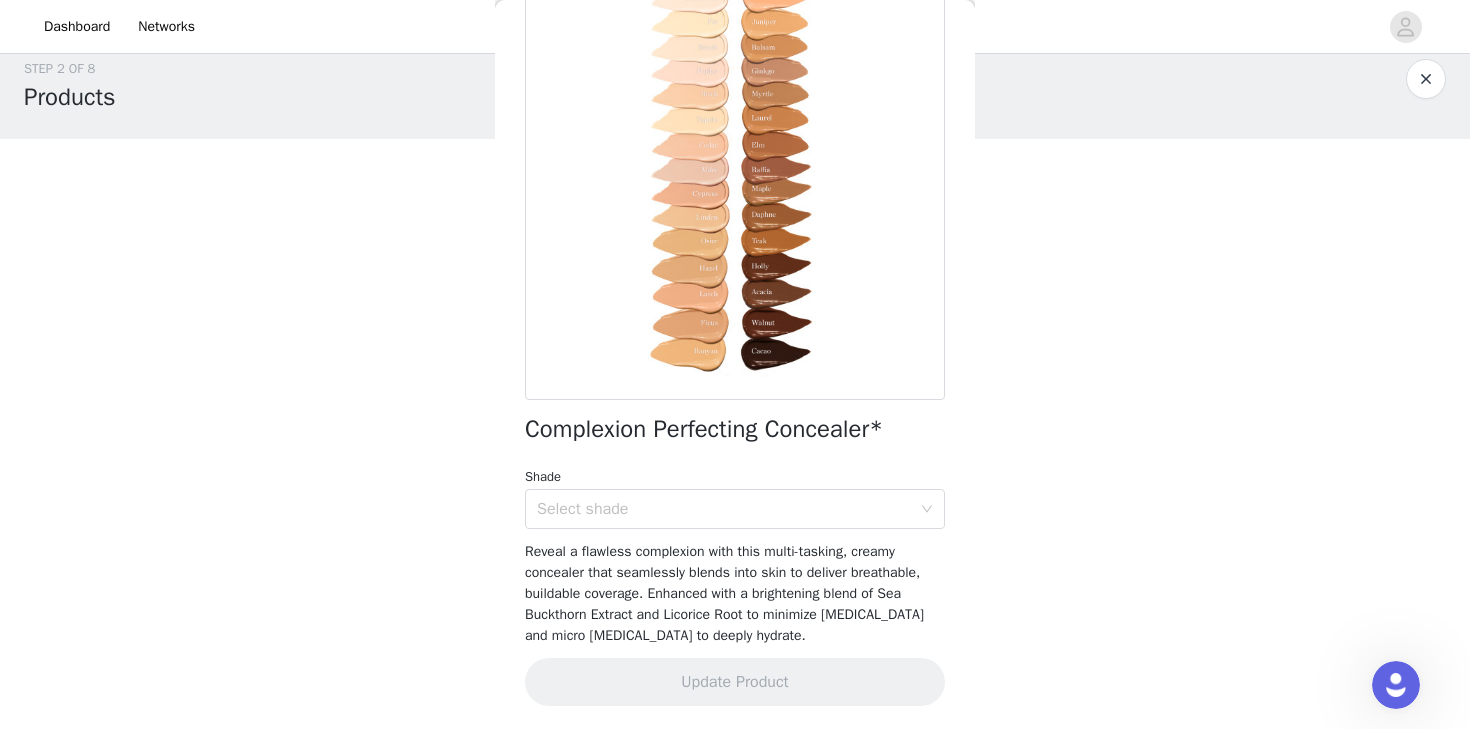 scroll, scrollTop: 148, scrollLeft: 0, axis: vertical 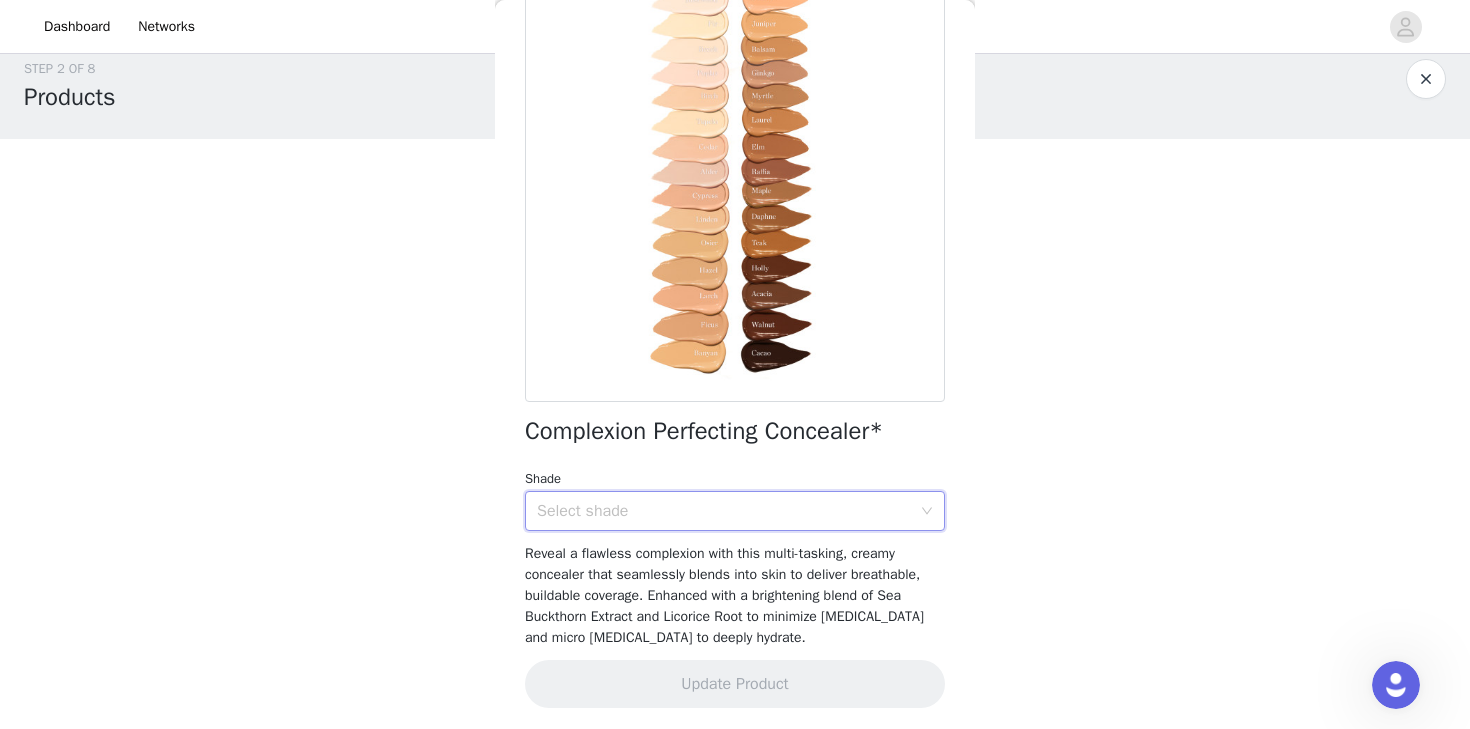 click on "Select shade" at bounding box center (728, 511) 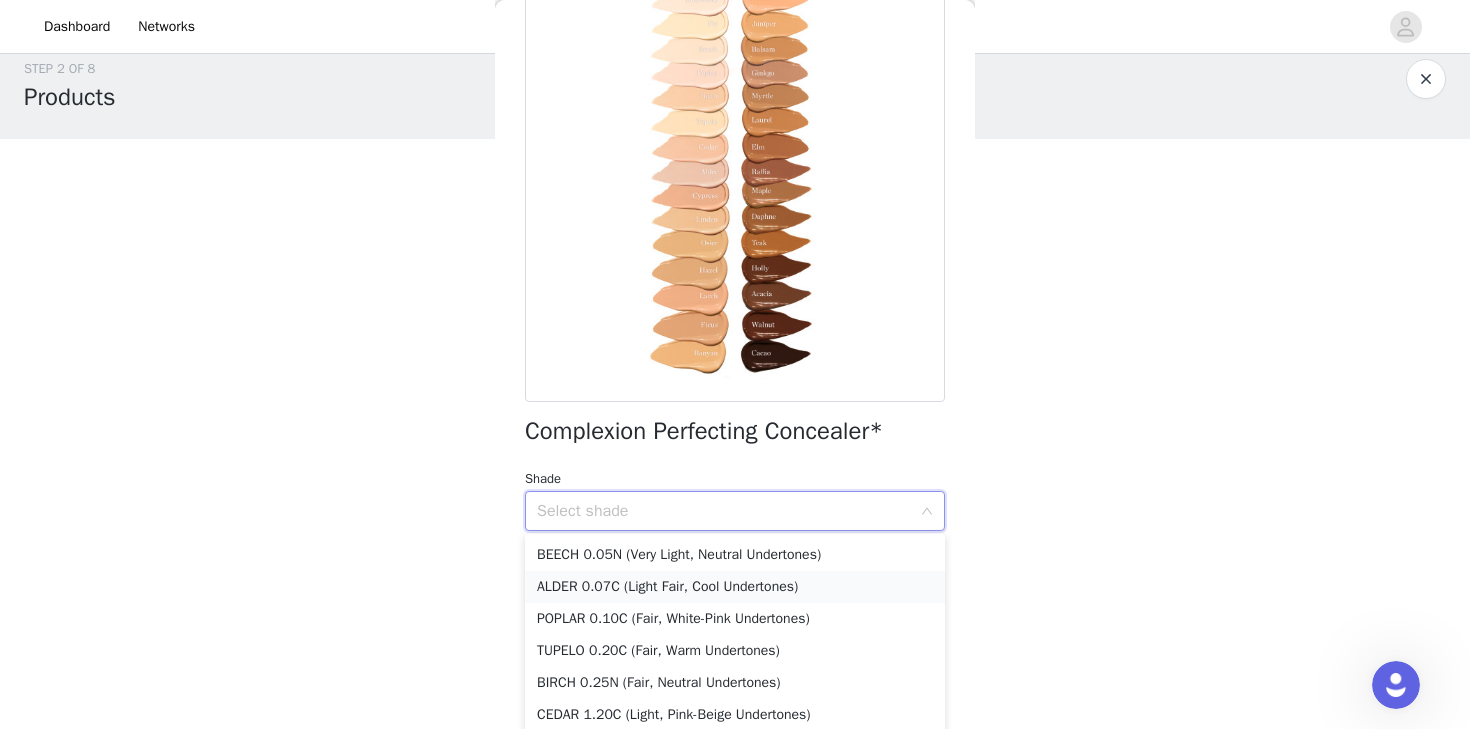 scroll, scrollTop: 64, scrollLeft: 0, axis: vertical 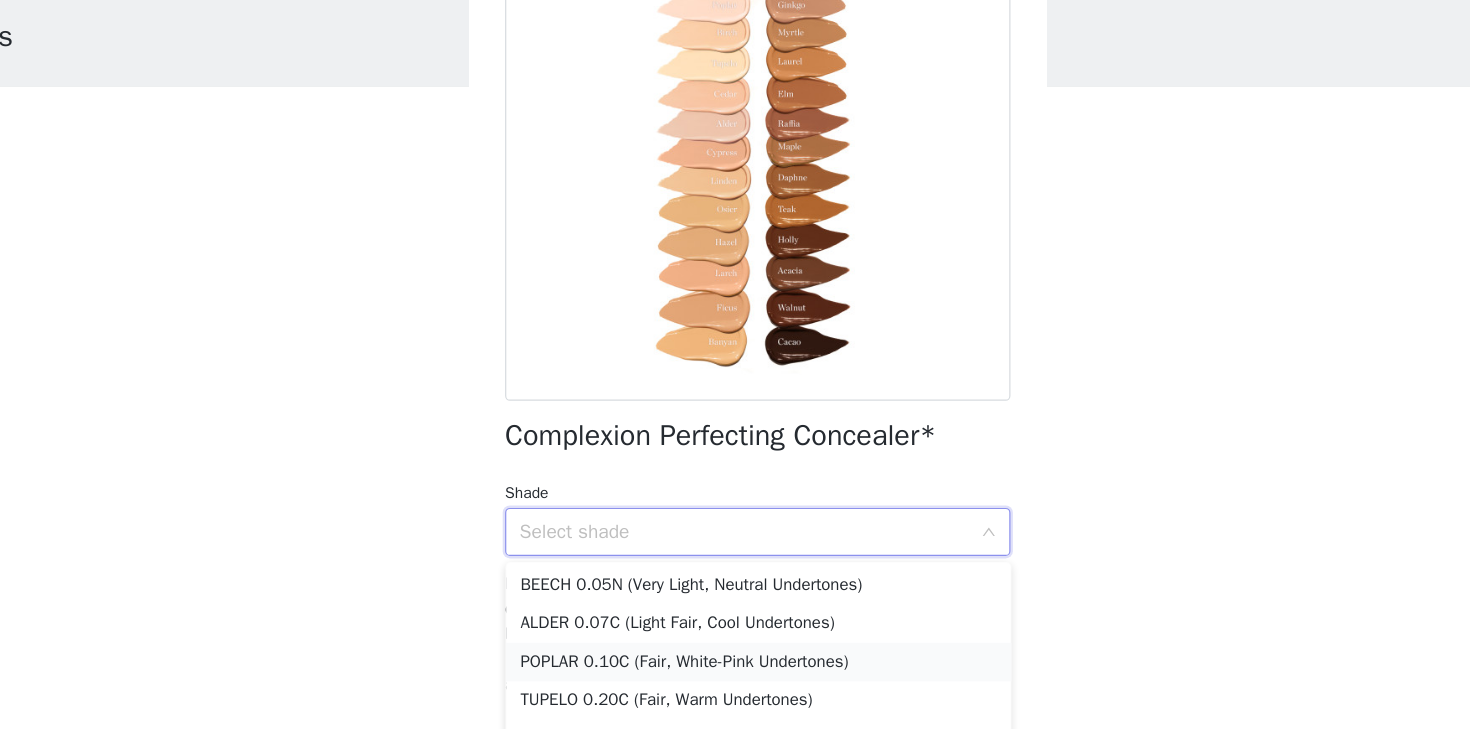 click on "POPLAR 0.10C (Fair, White-Pink Undertones)" at bounding box center (735, 617) 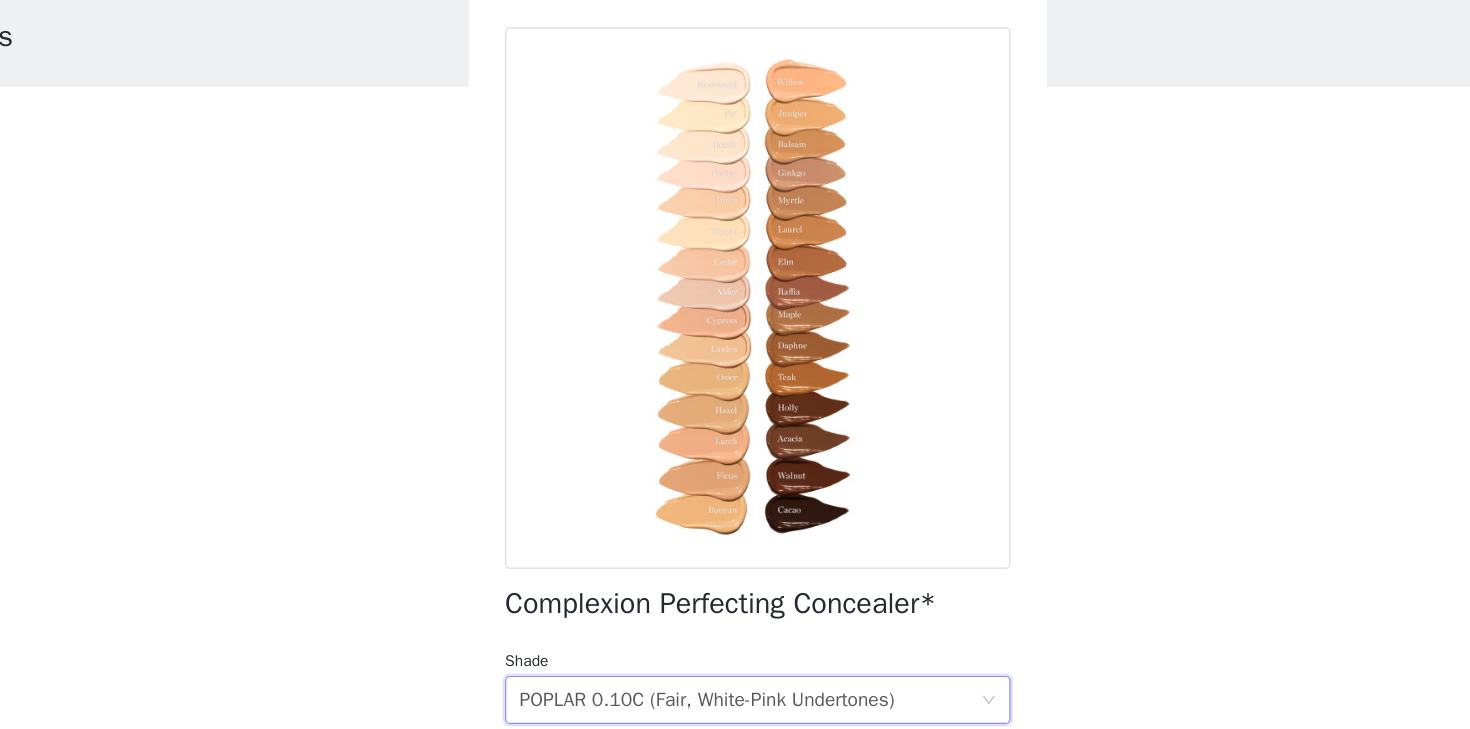 scroll, scrollTop: 150, scrollLeft: 0, axis: vertical 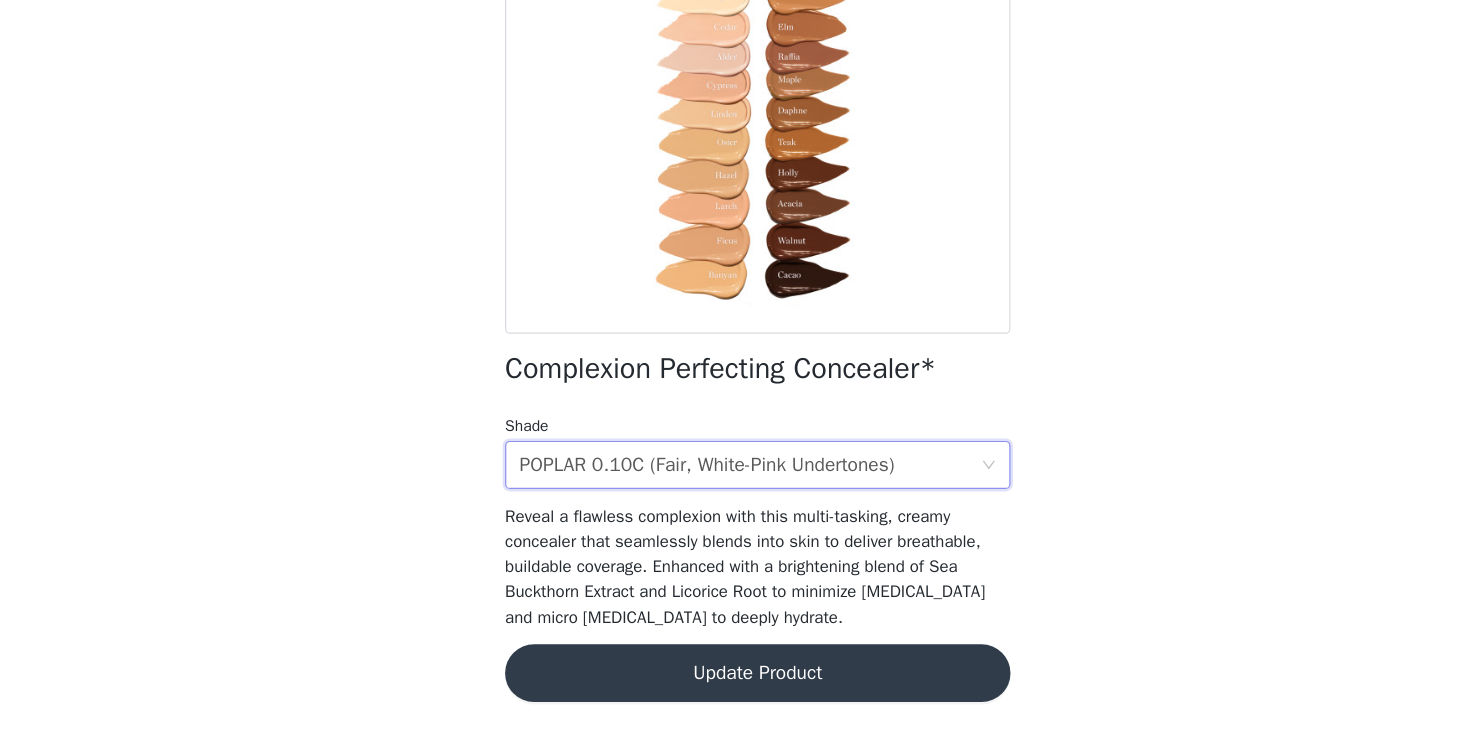 click on "Update Product" at bounding box center [735, 682] 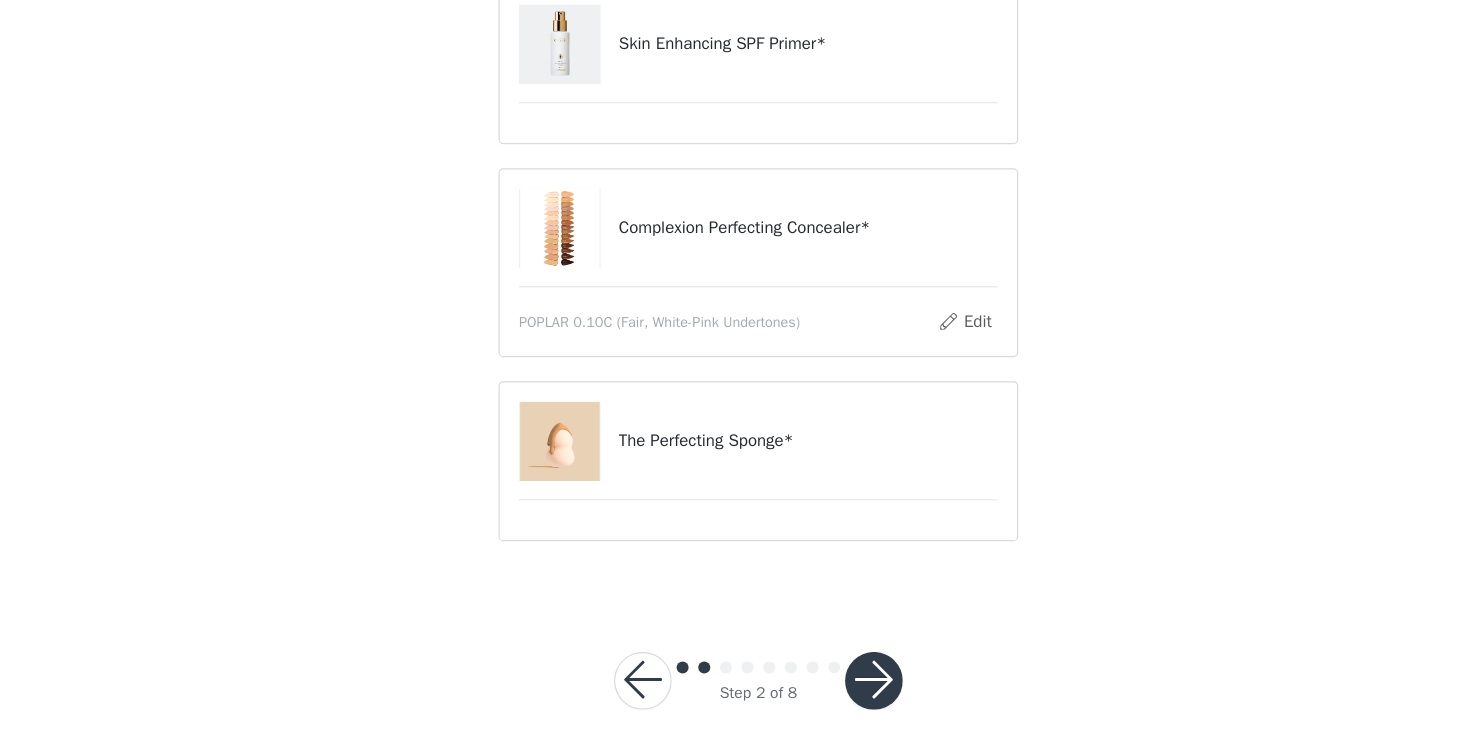 scroll, scrollTop: 143, scrollLeft: 0, axis: vertical 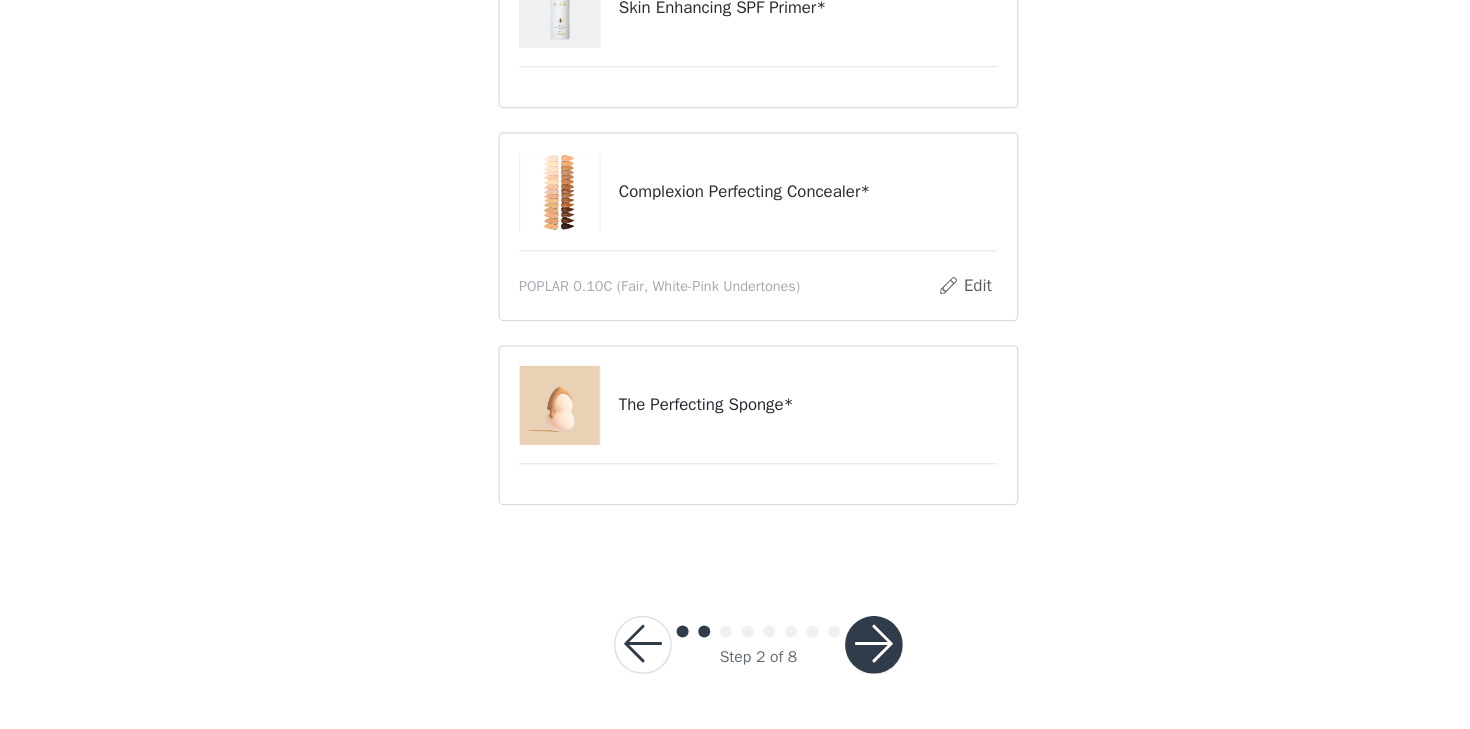 click at bounding box center (831, 658) 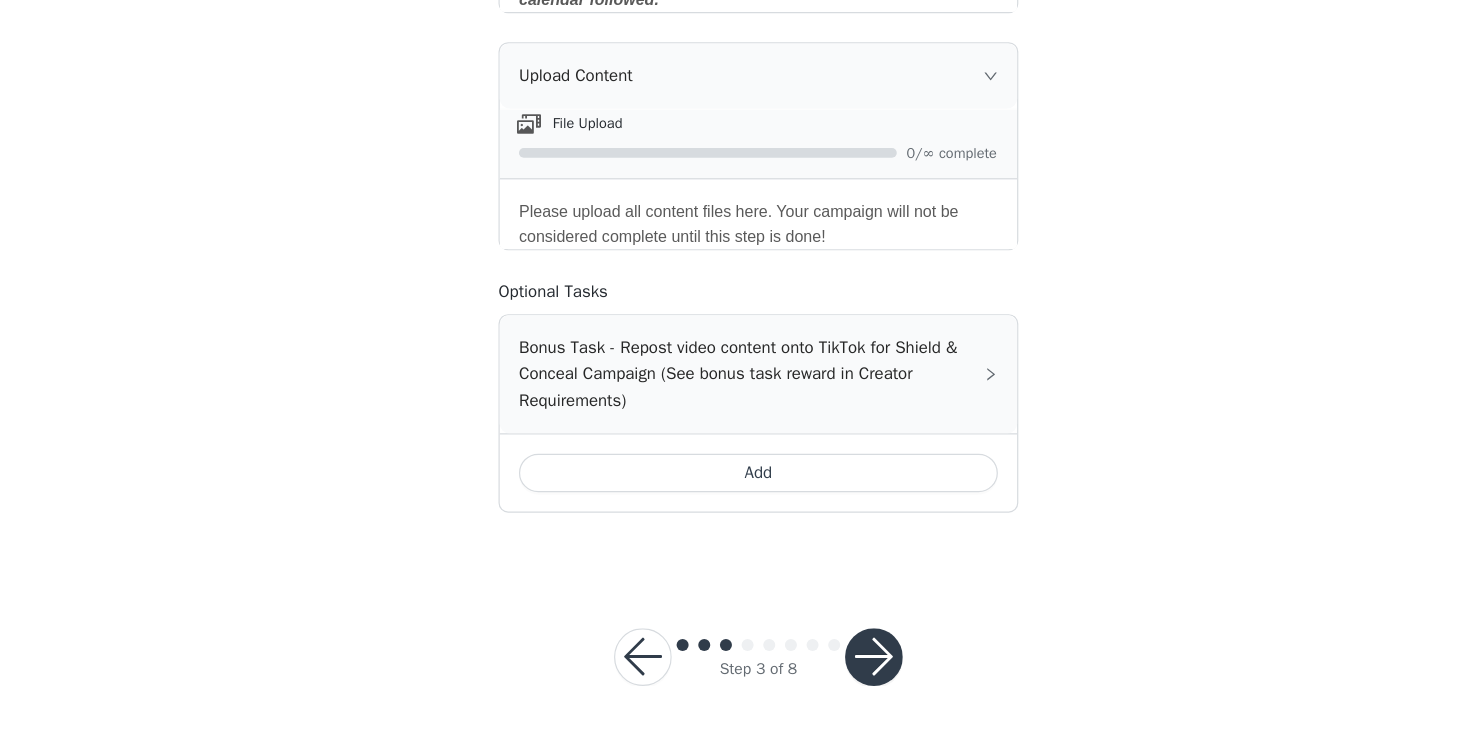 scroll, scrollTop: 1338, scrollLeft: 0, axis: vertical 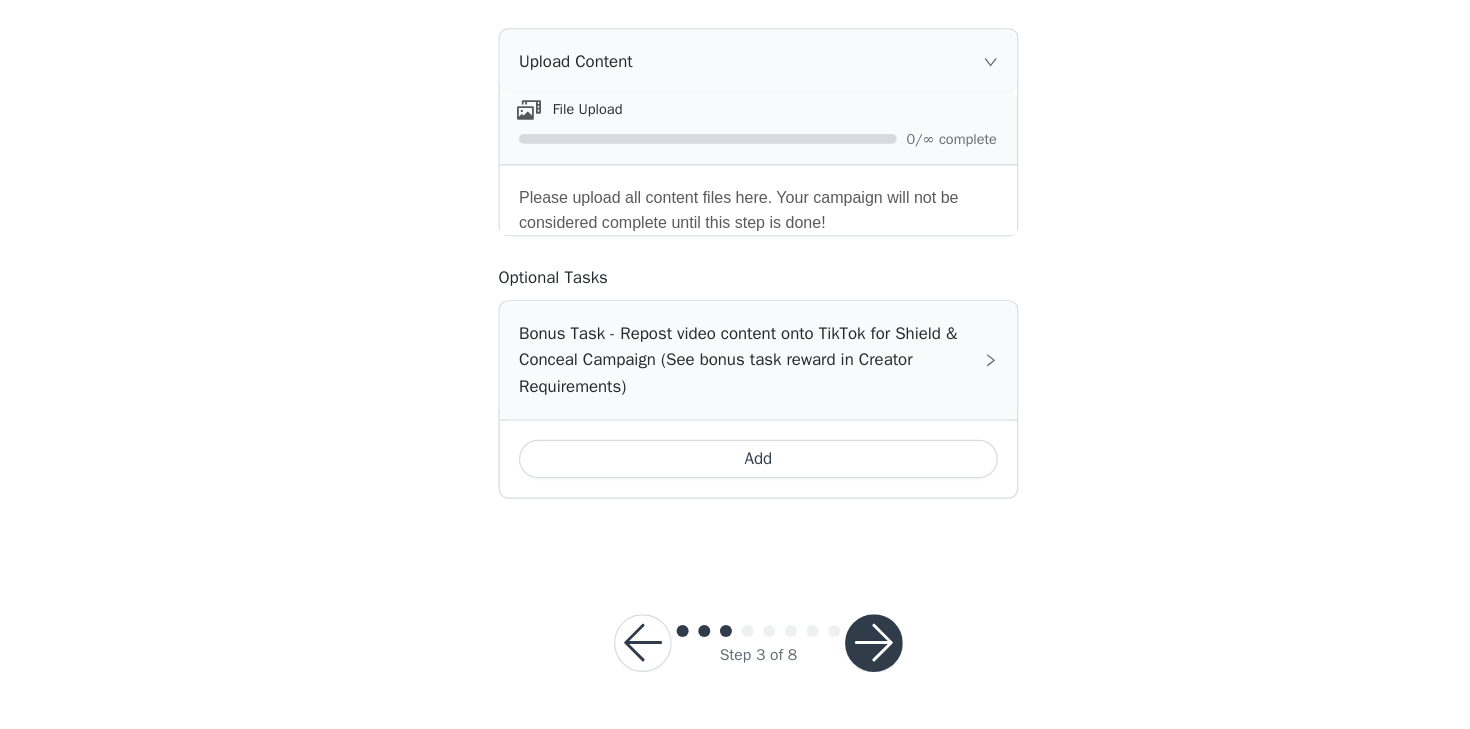 click on "Bonus Task - Repost video content onto TikTok for Shield & Conceal Campaign (See bonus task reward in Creator Requirements)" at bounding box center [735, 422] 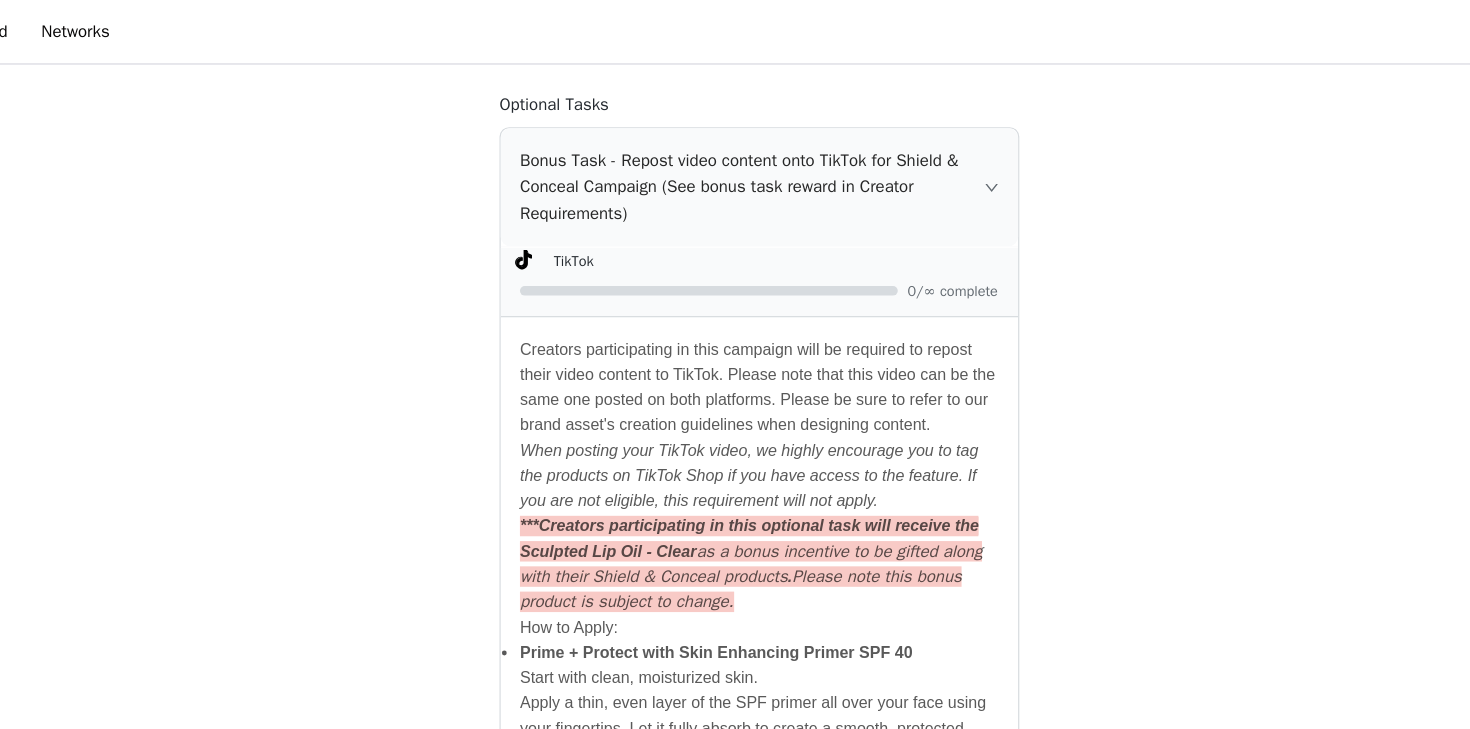 scroll, scrollTop: 1578, scrollLeft: 0, axis: vertical 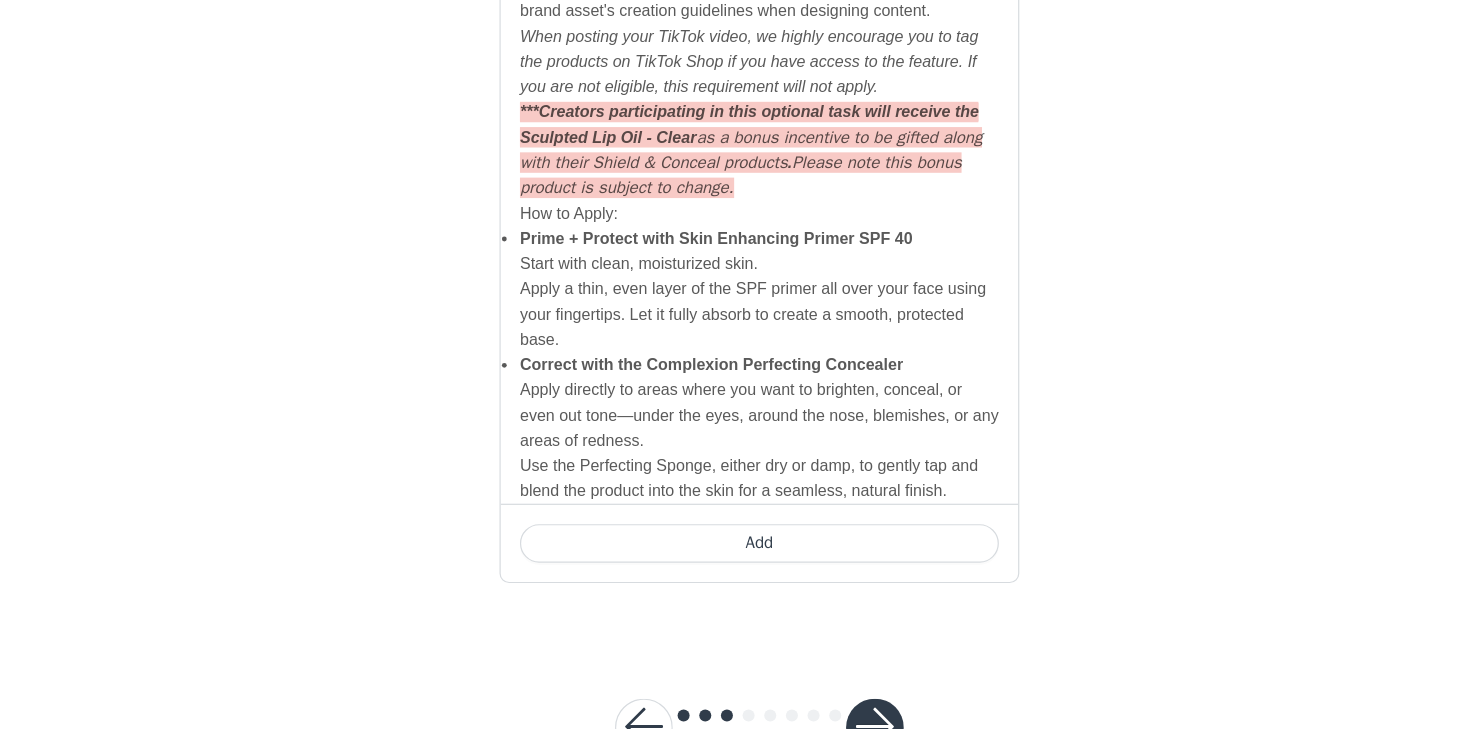 click on "Add" at bounding box center [735, 574] 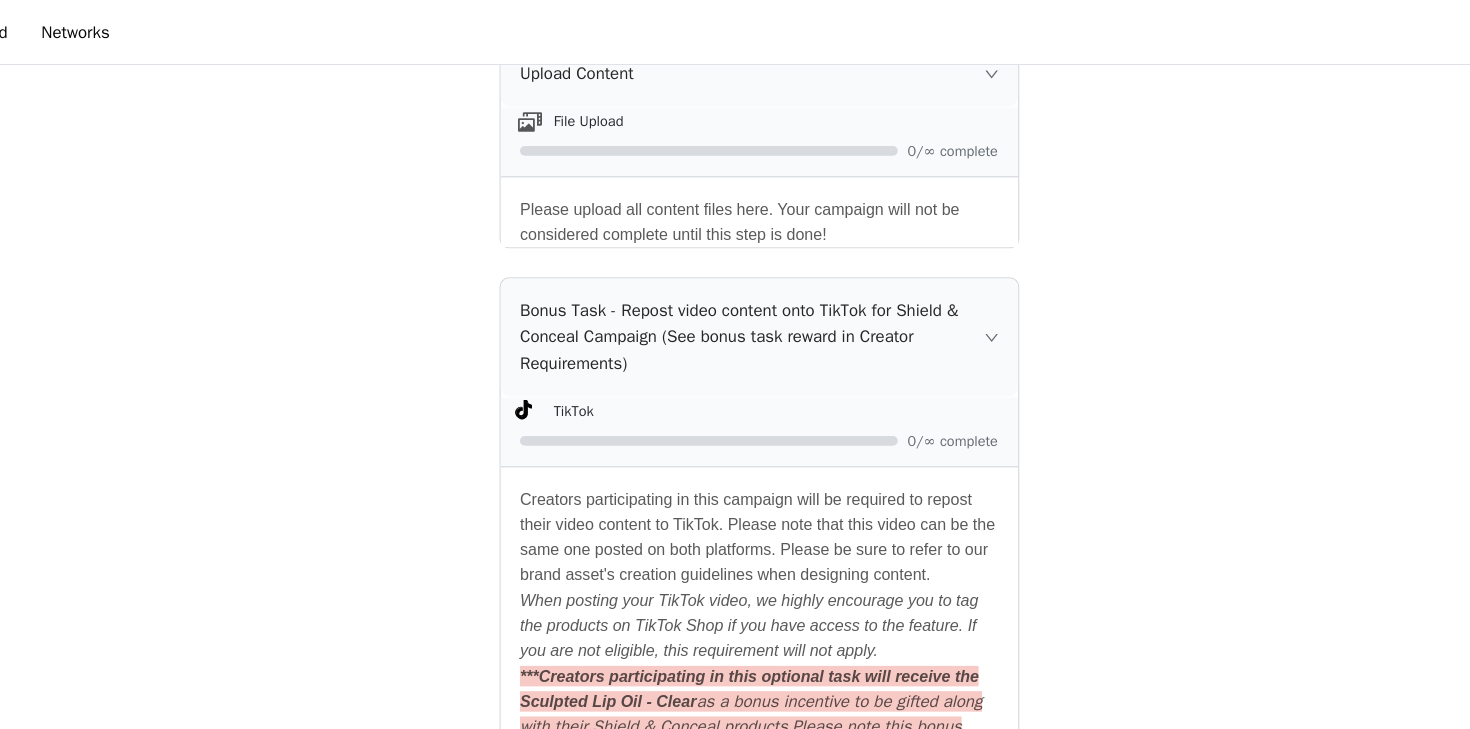 scroll, scrollTop: 1257, scrollLeft: 0, axis: vertical 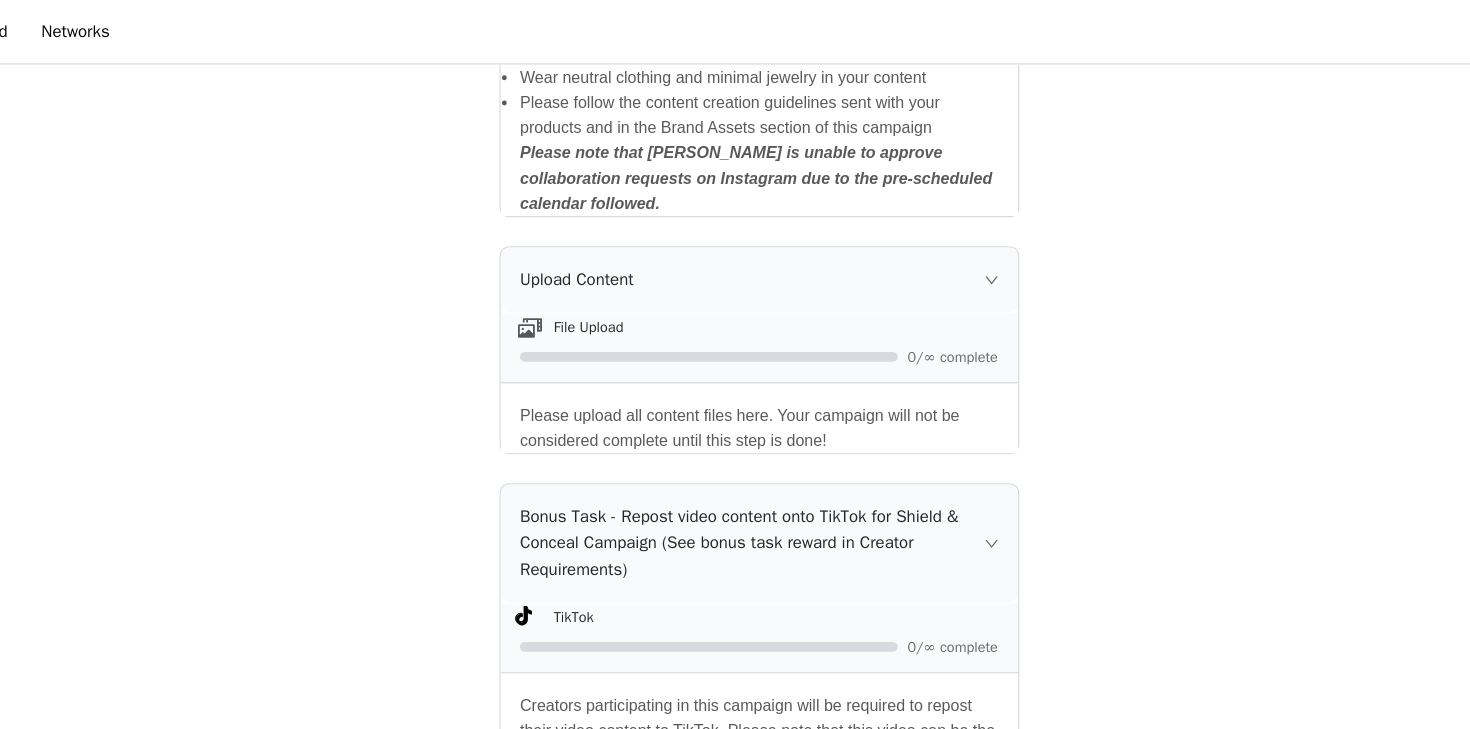 click 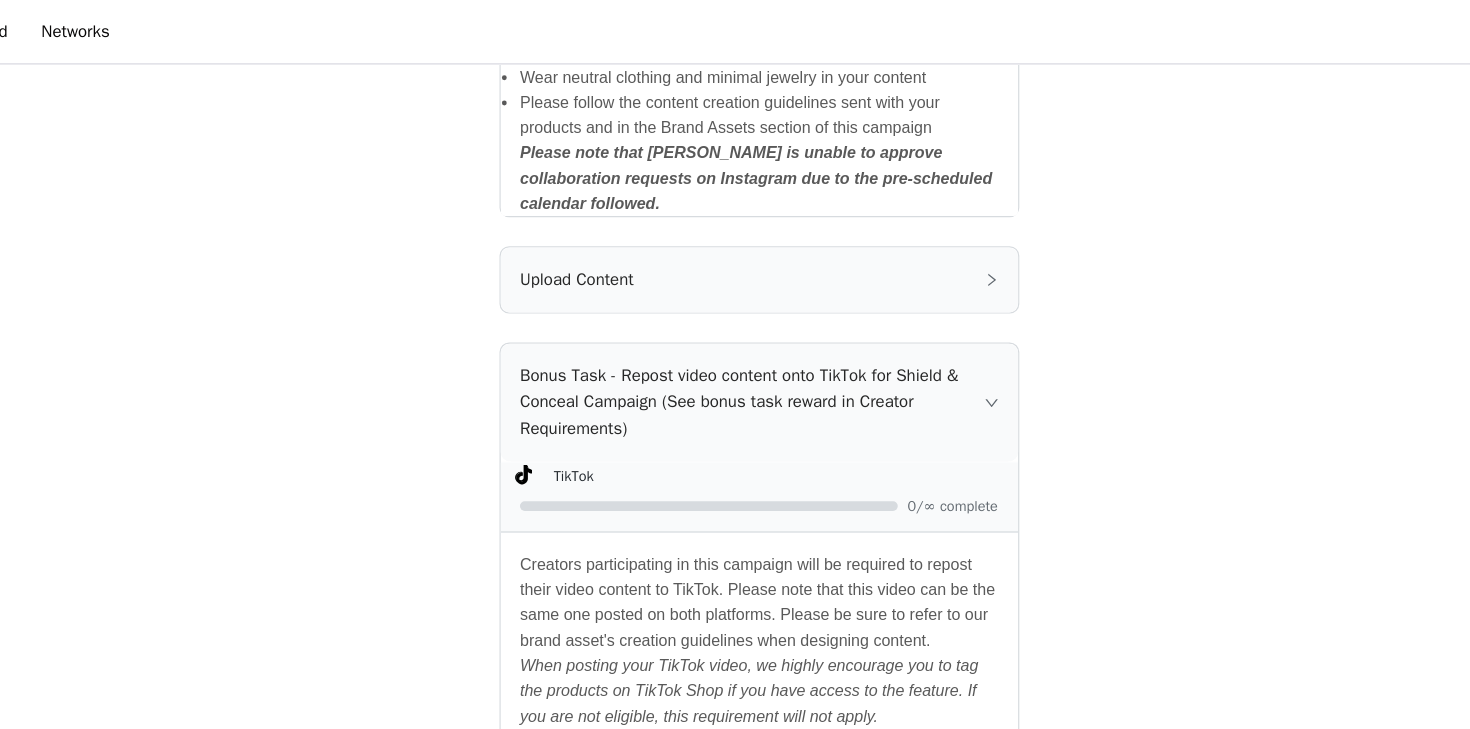 click 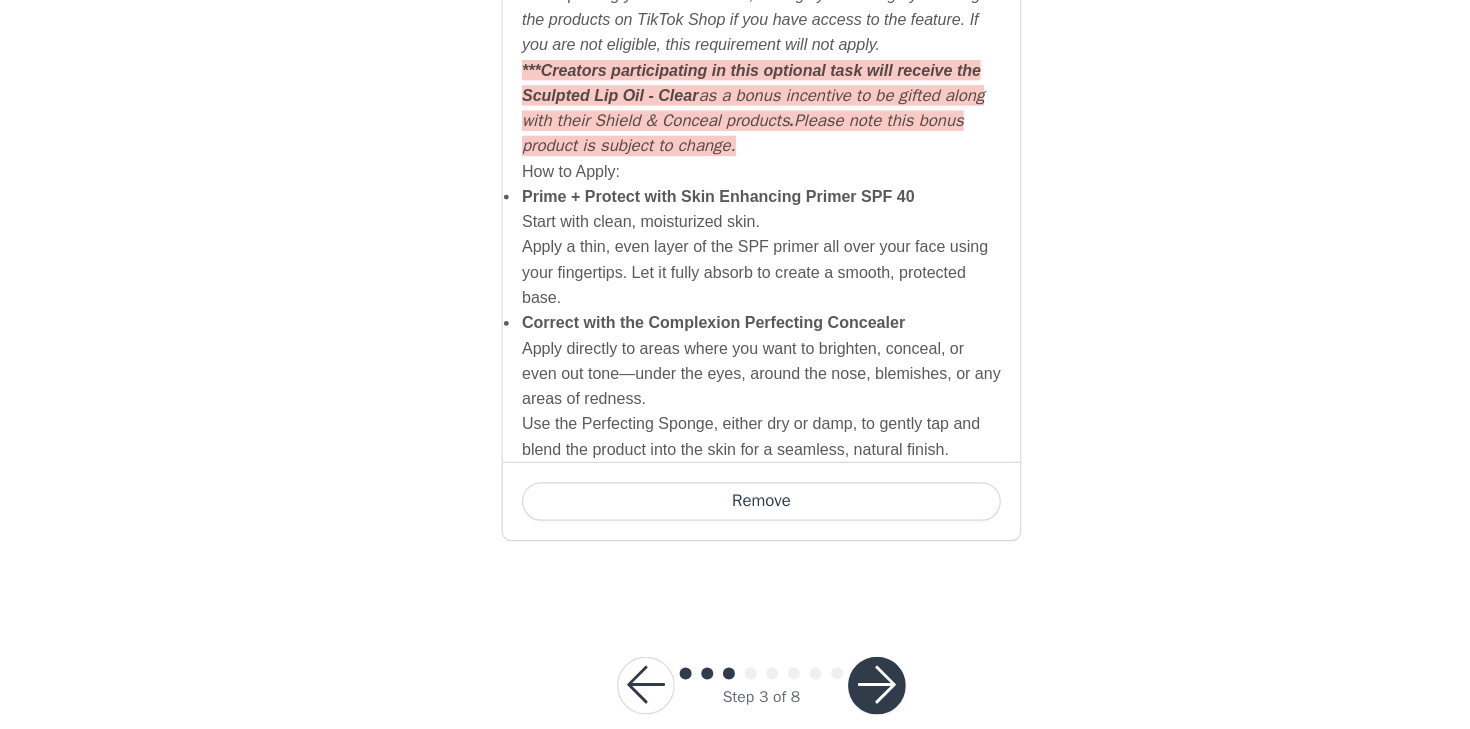 scroll, scrollTop: 1867, scrollLeft: 0, axis: vertical 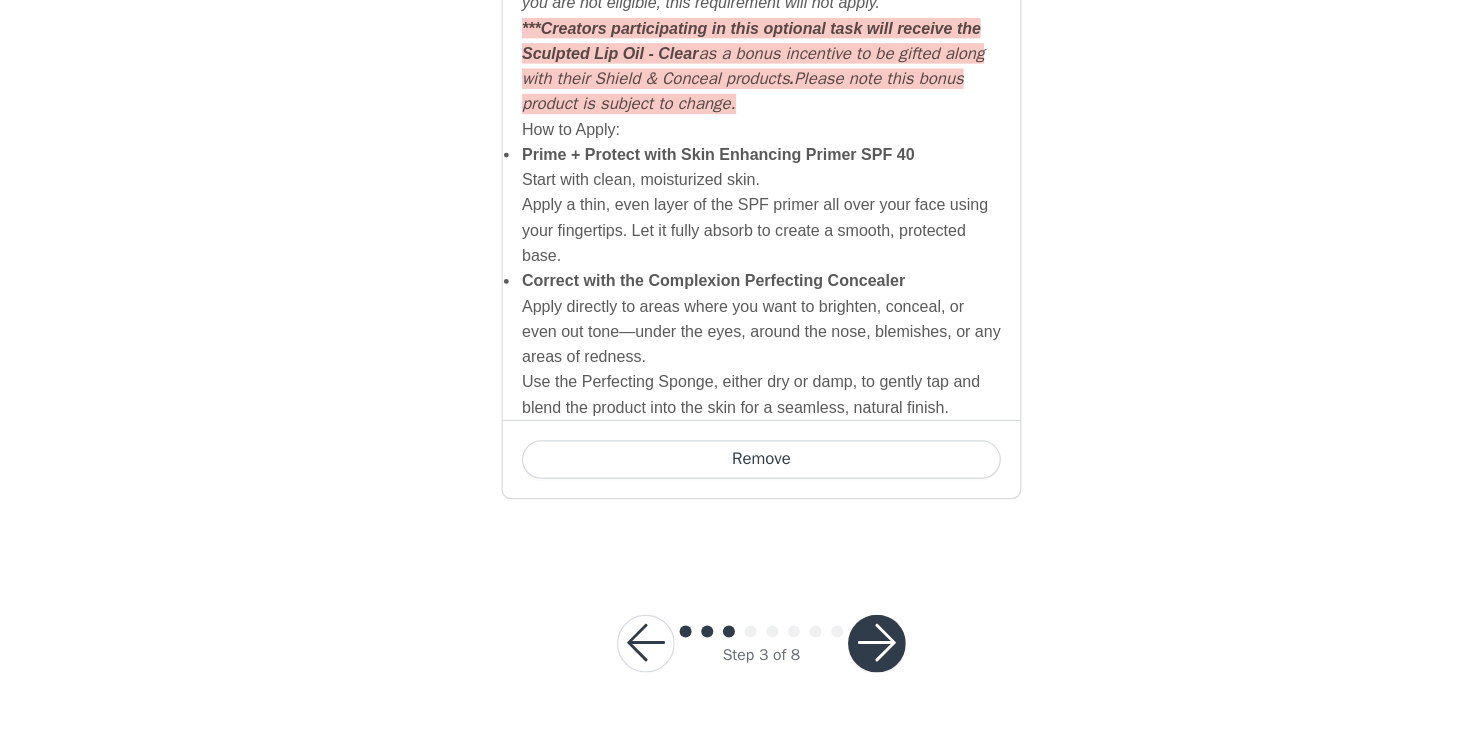 click at bounding box center (831, 657) 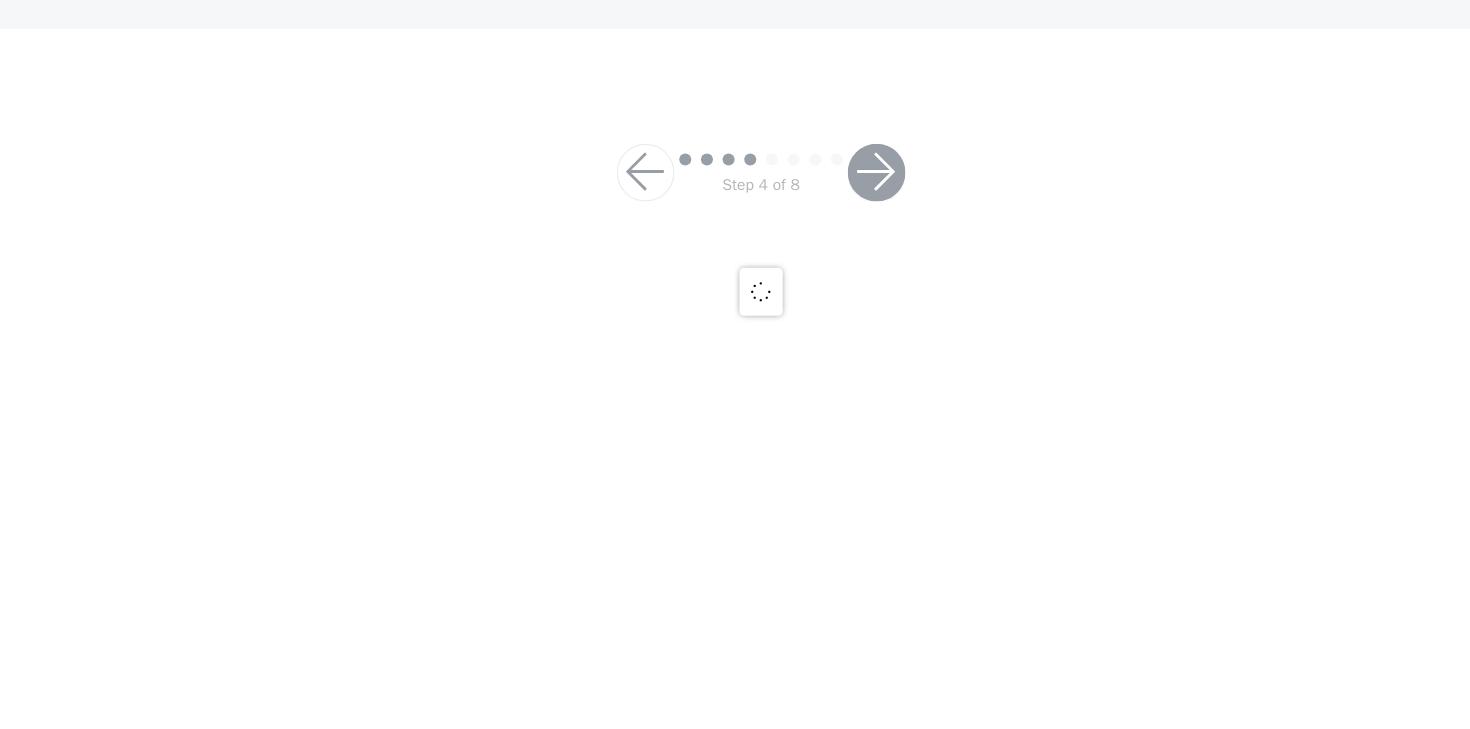 scroll, scrollTop: 0, scrollLeft: 0, axis: both 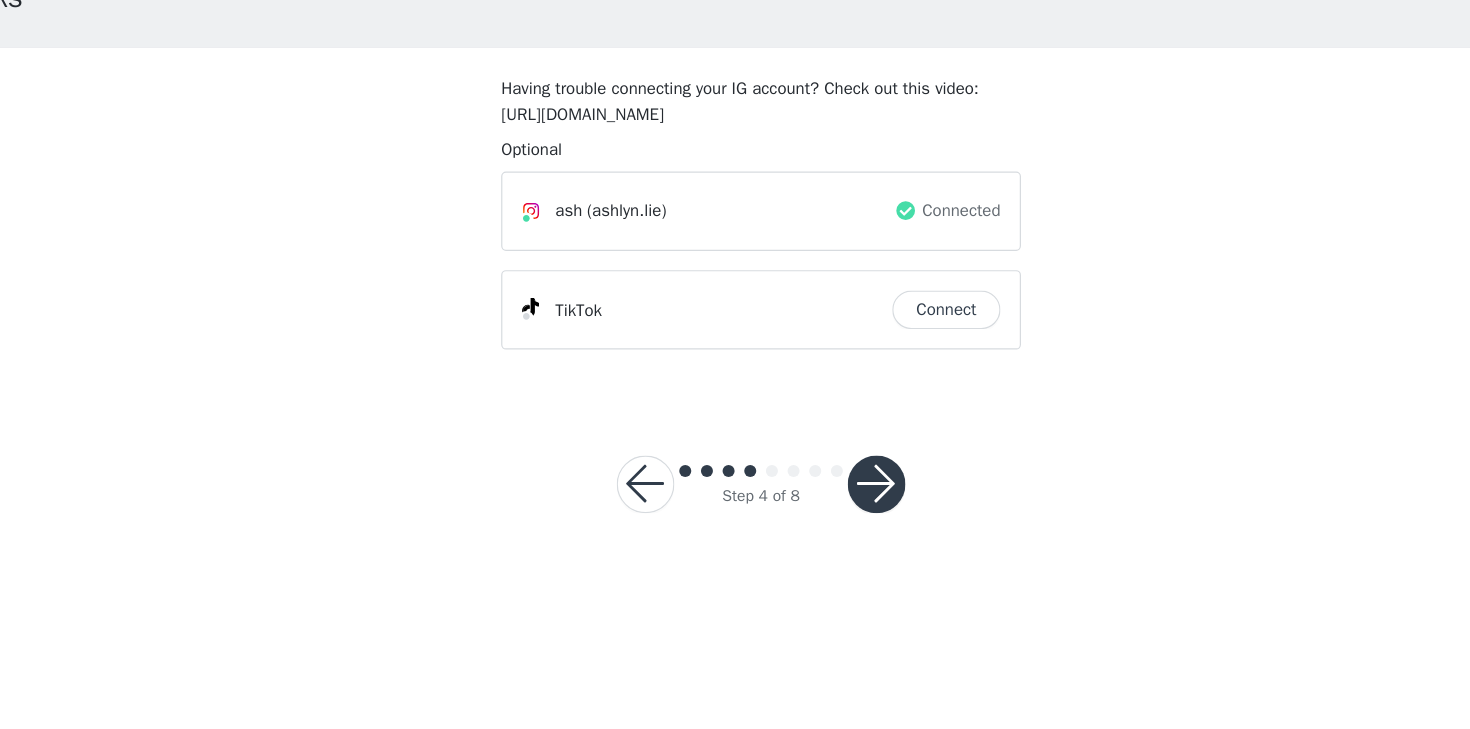 click on "Connect" at bounding box center [889, 380] 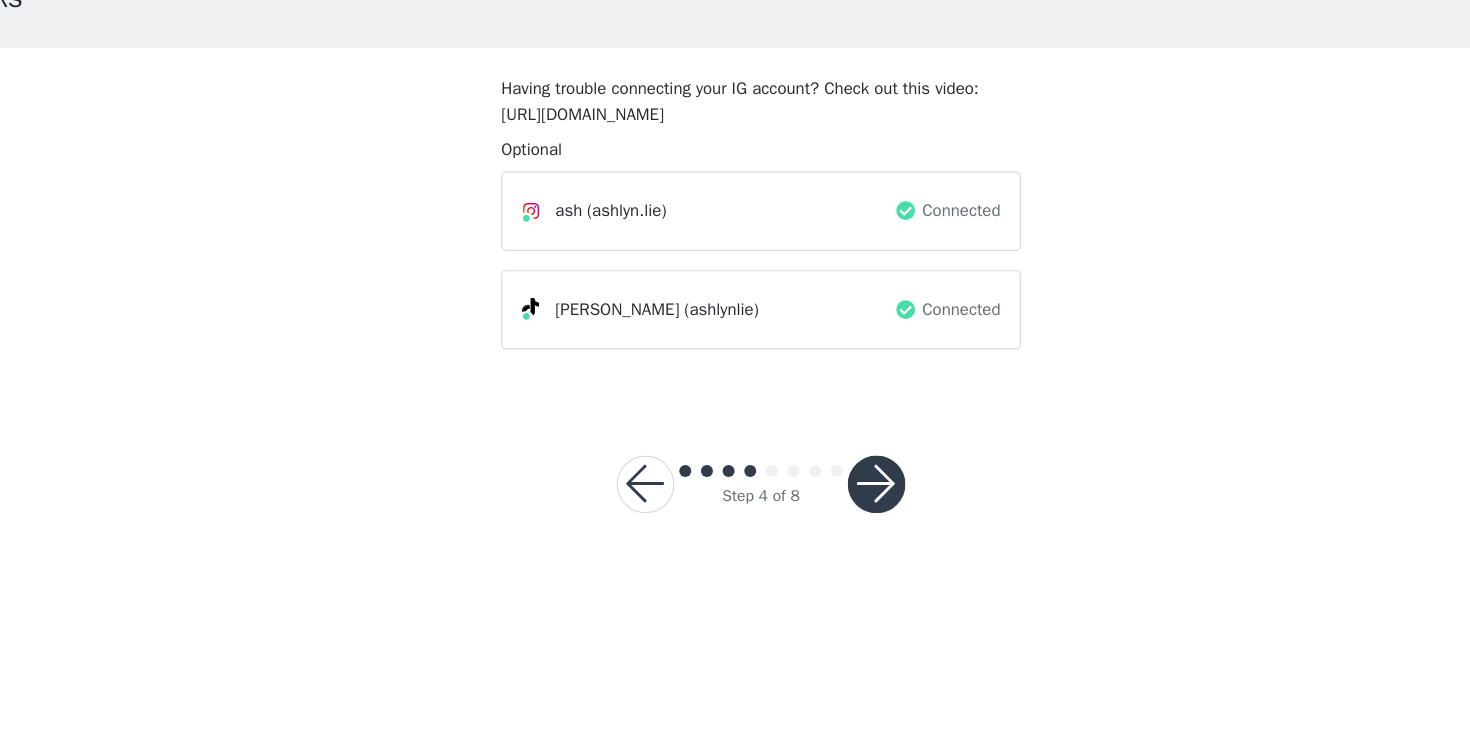 click at bounding box center (831, 525) 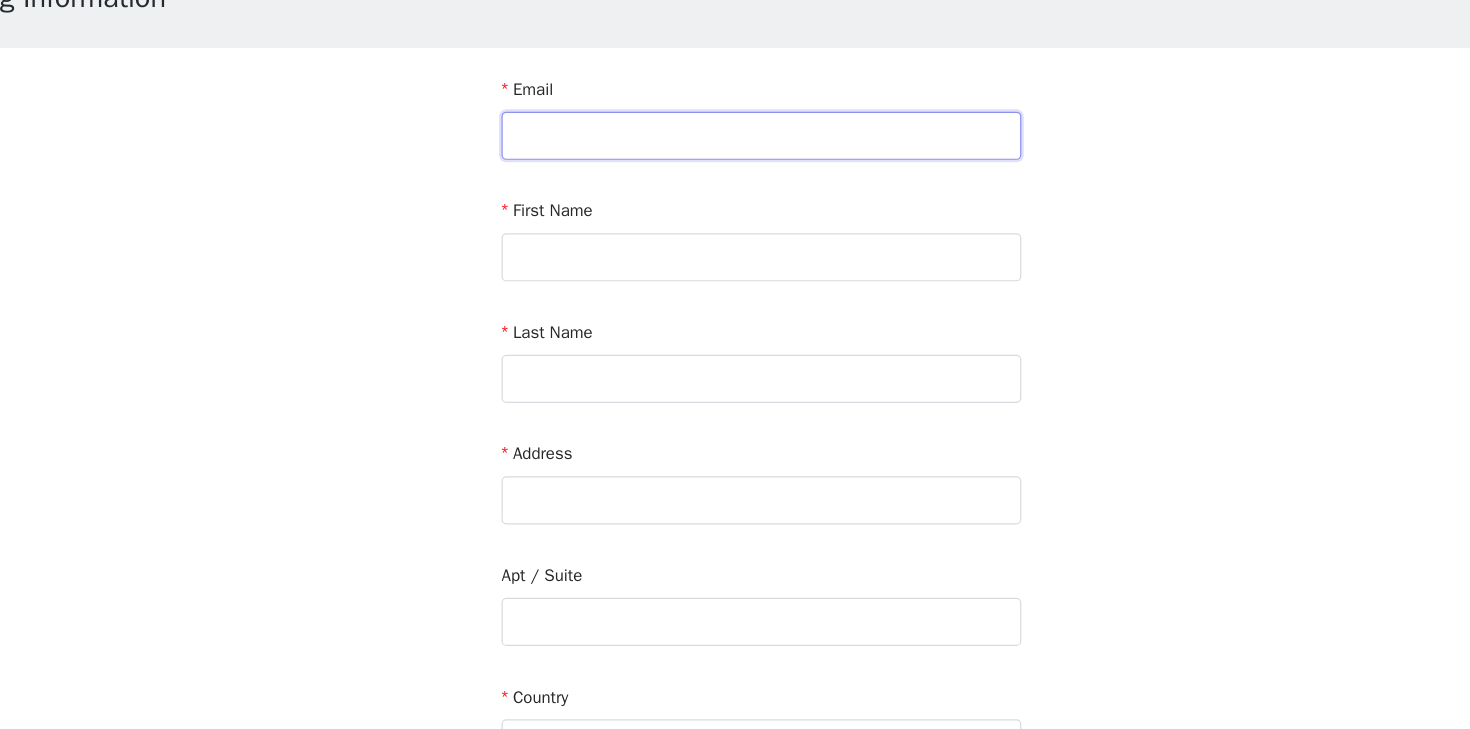click at bounding box center (735, 235) 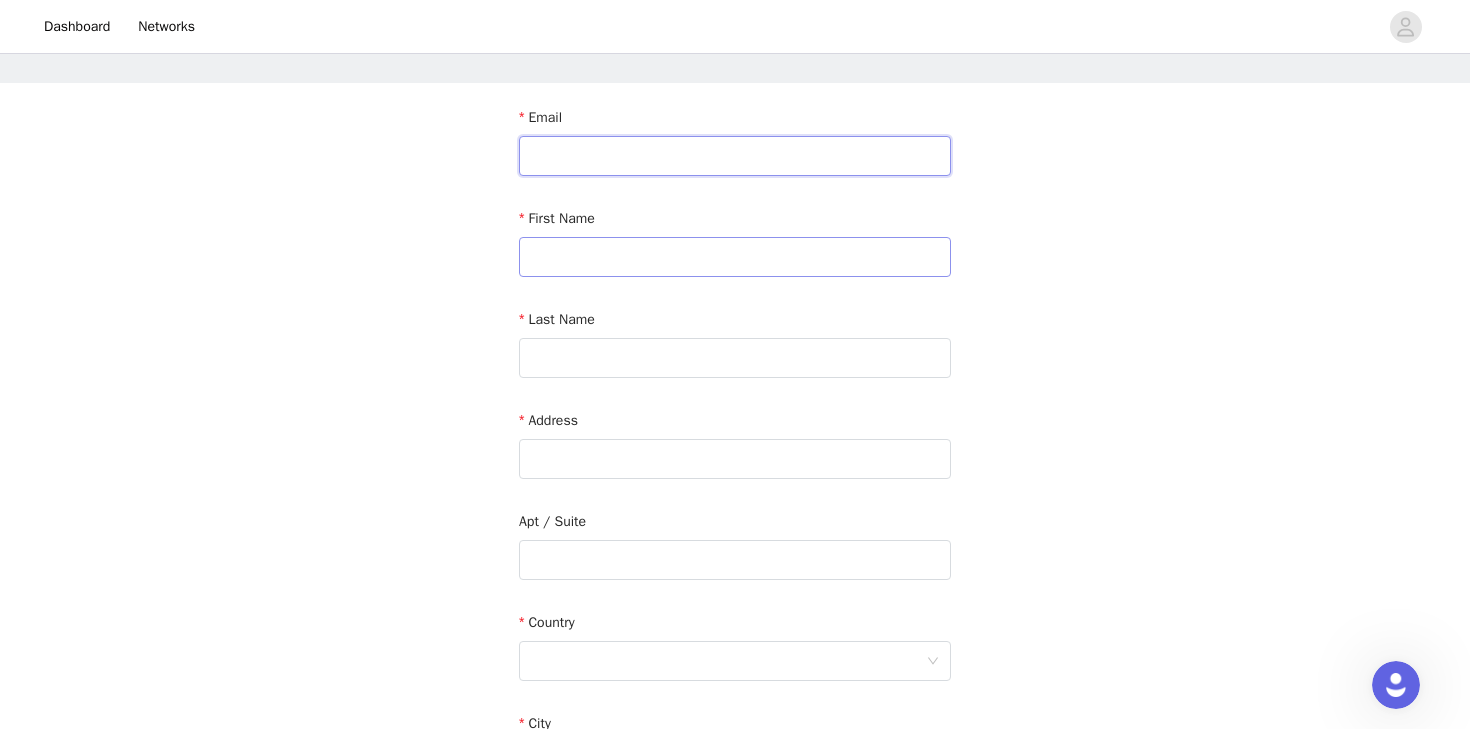 scroll, scrollTop: 0, scrollLeft: 0, axis: both 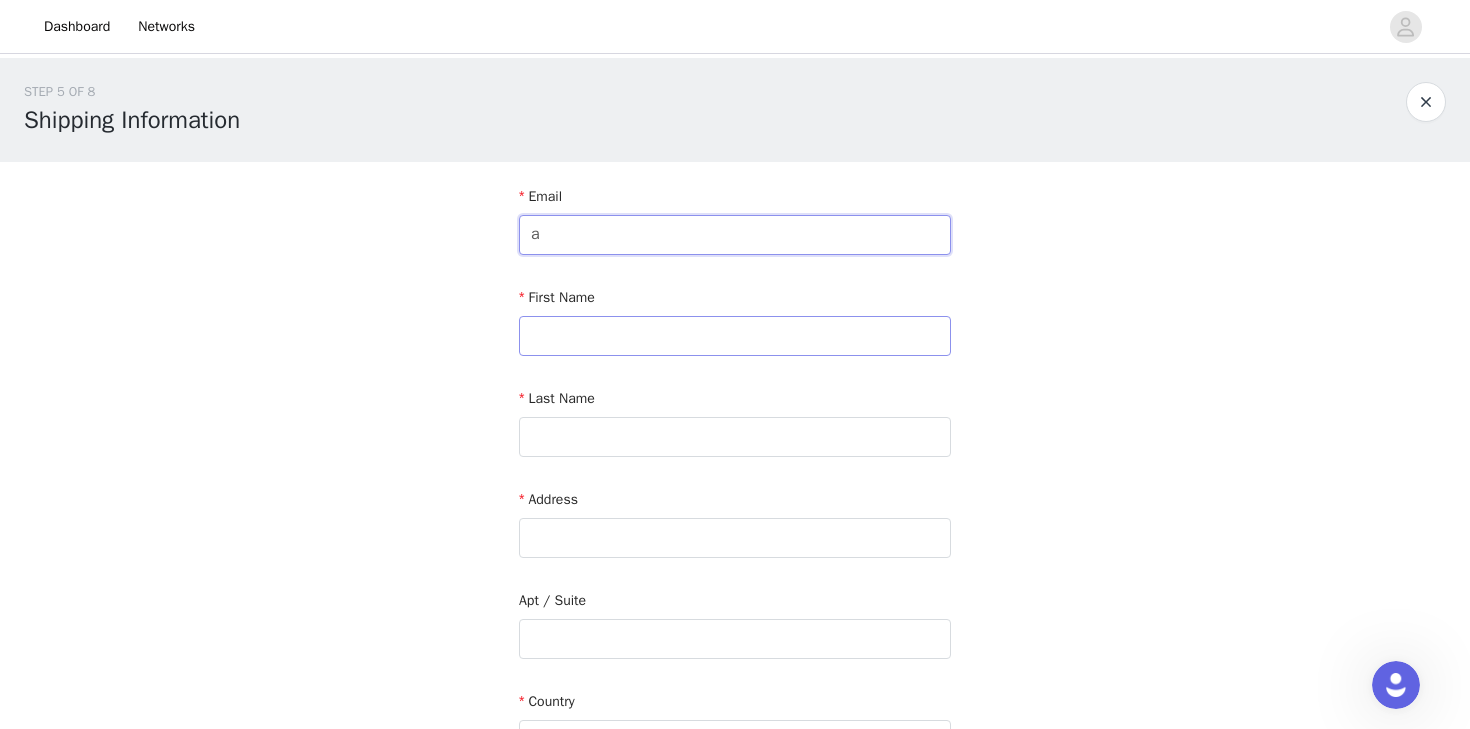 type on "ashlynlie29@gmail.com" 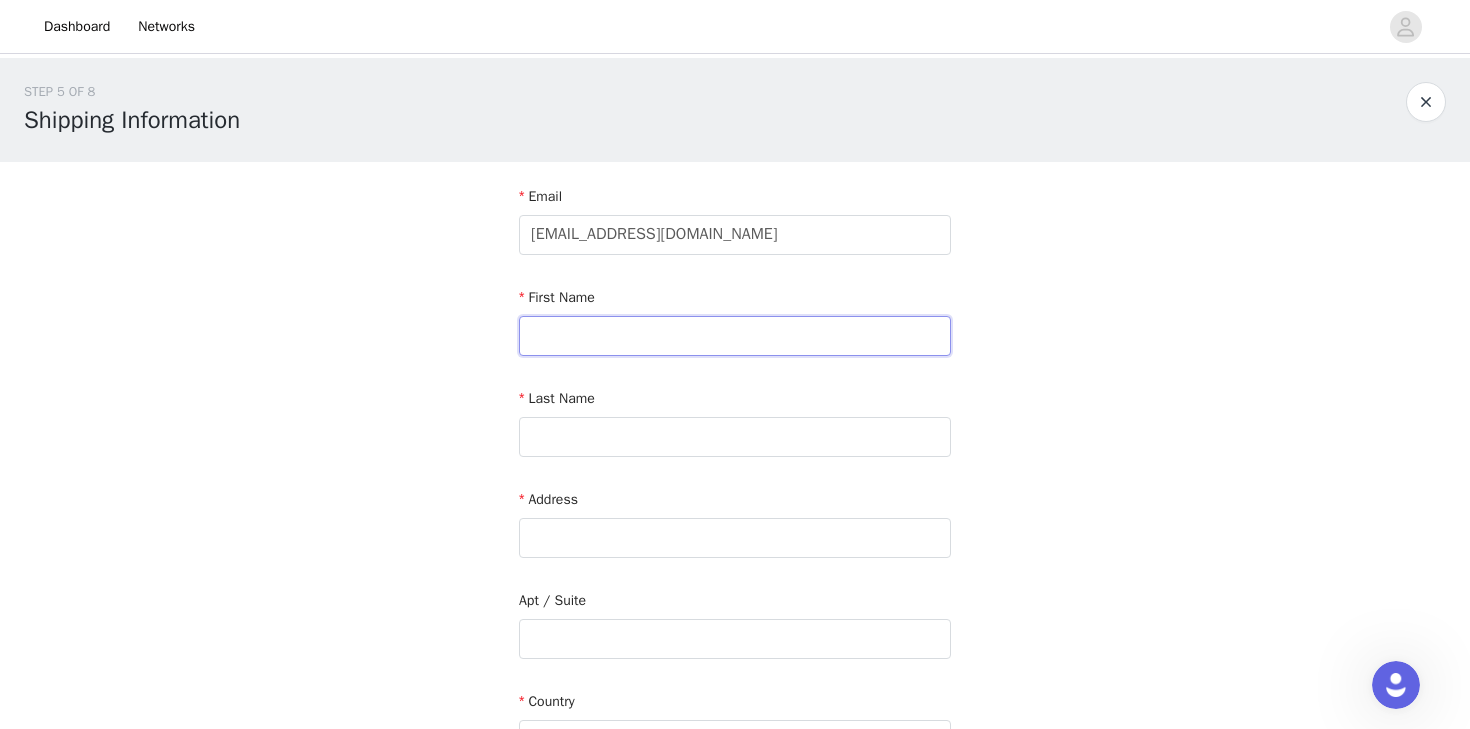 type on "Ashlyn" 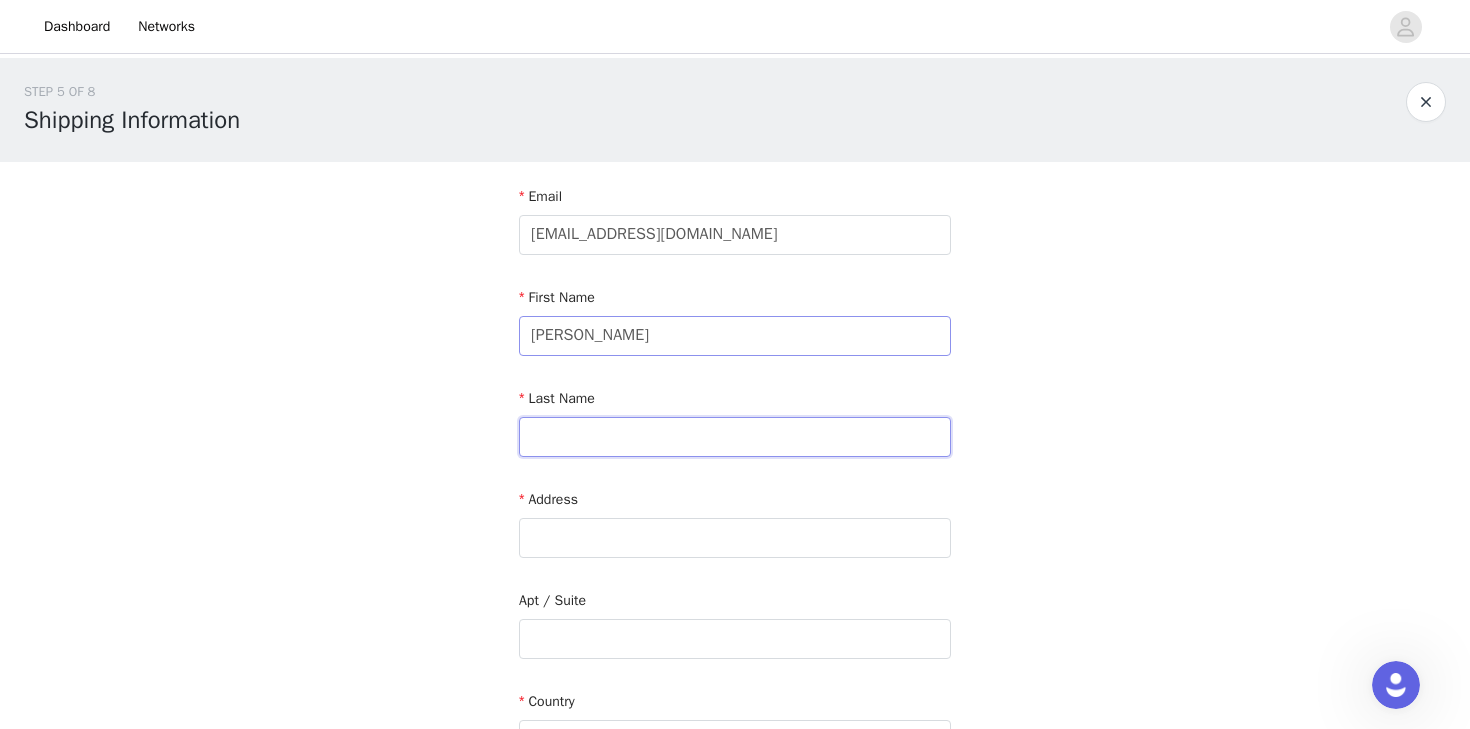 type on "Lie" 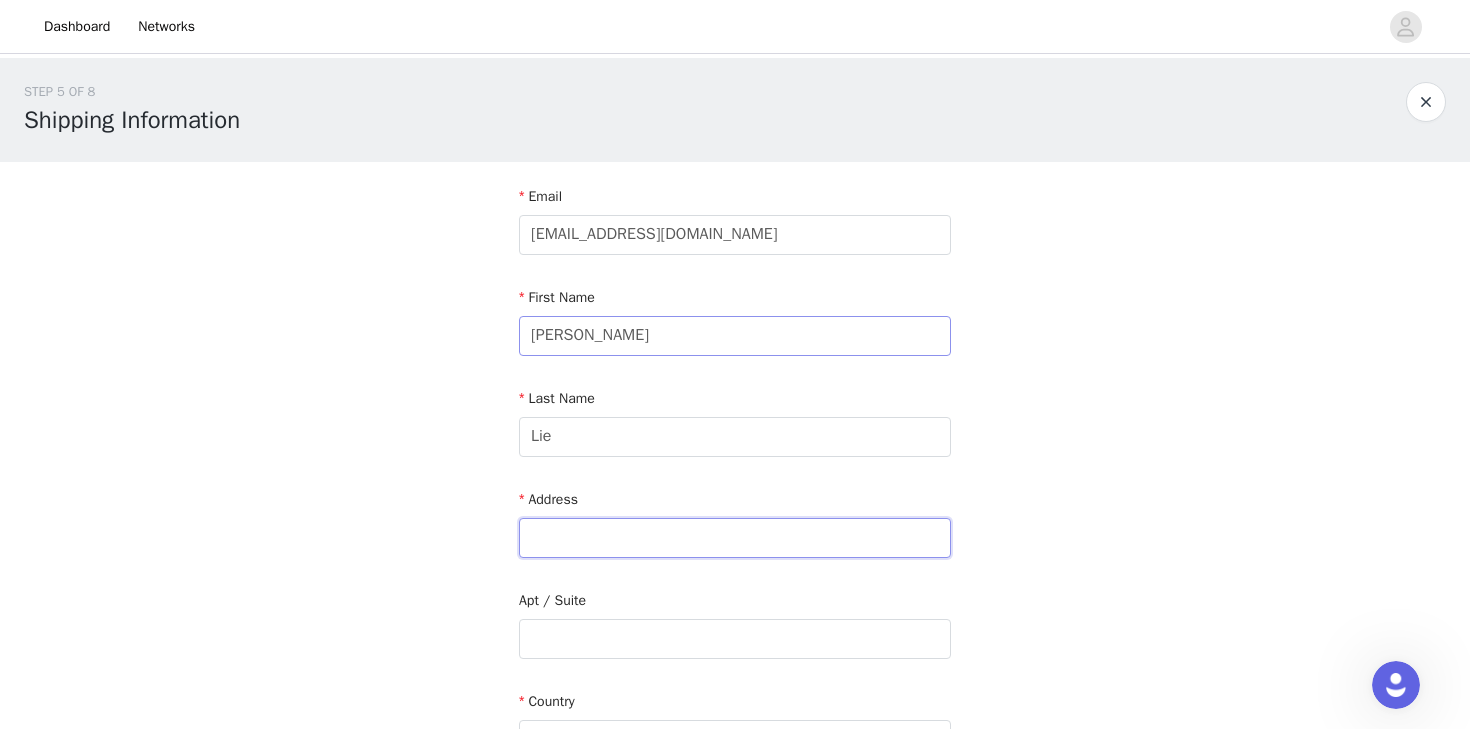 type on "510 Burnside Ave" 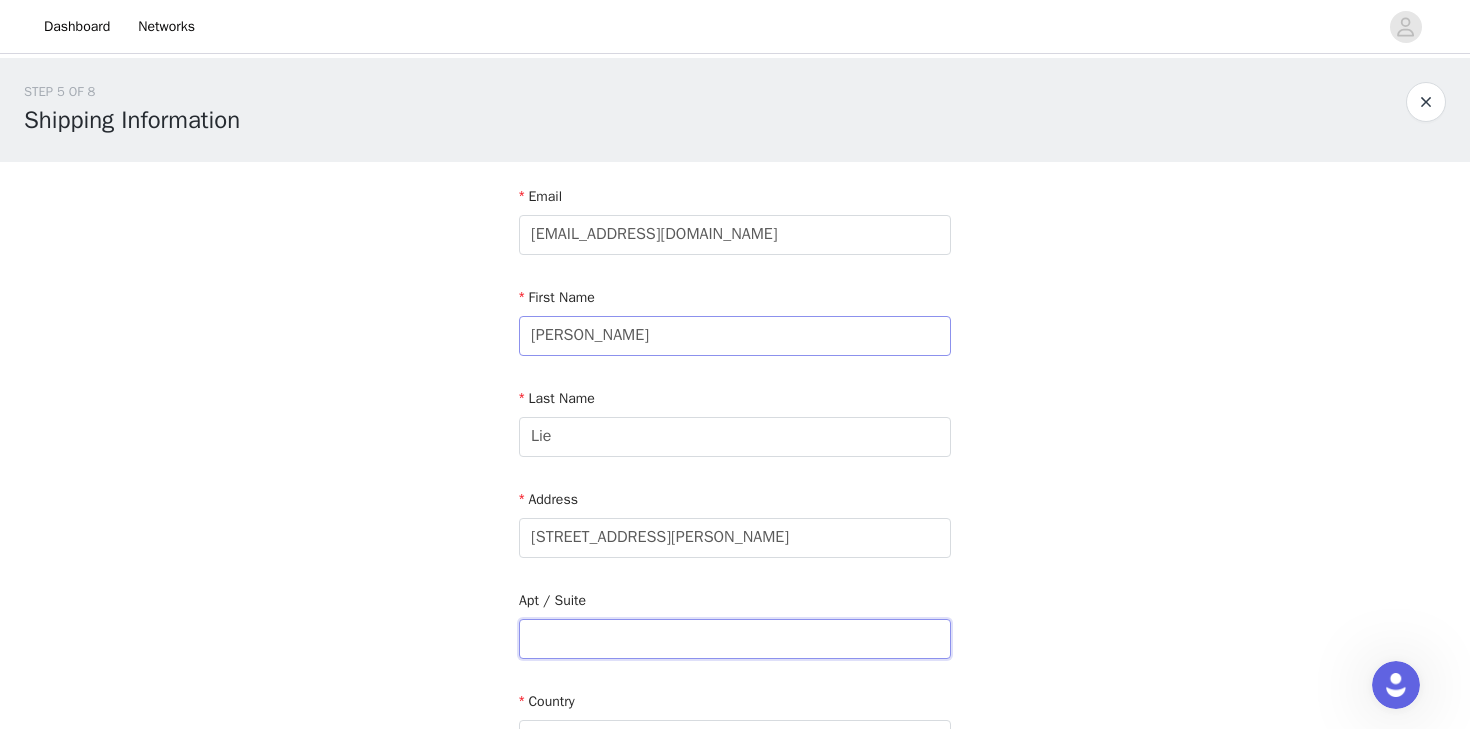 type on "3k" 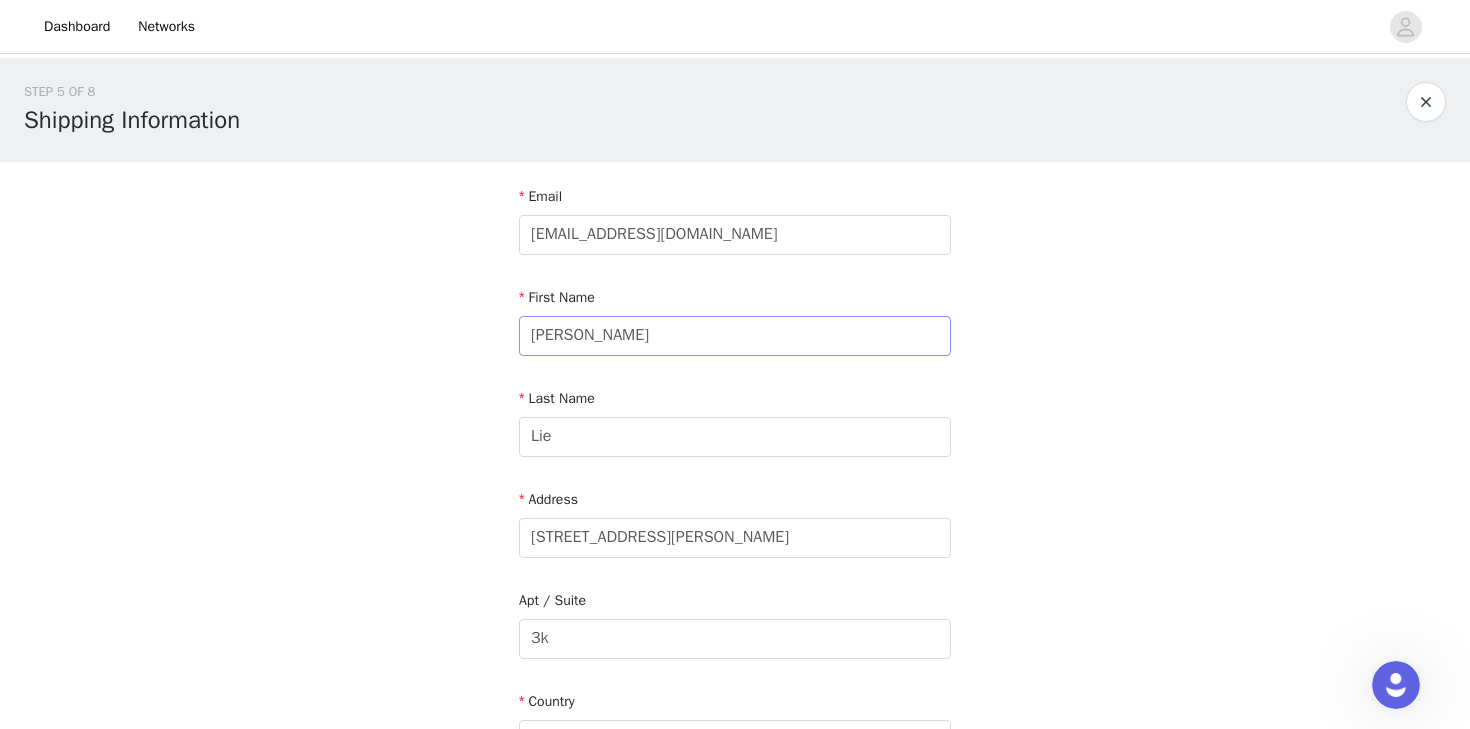 type on "Los Angeles" 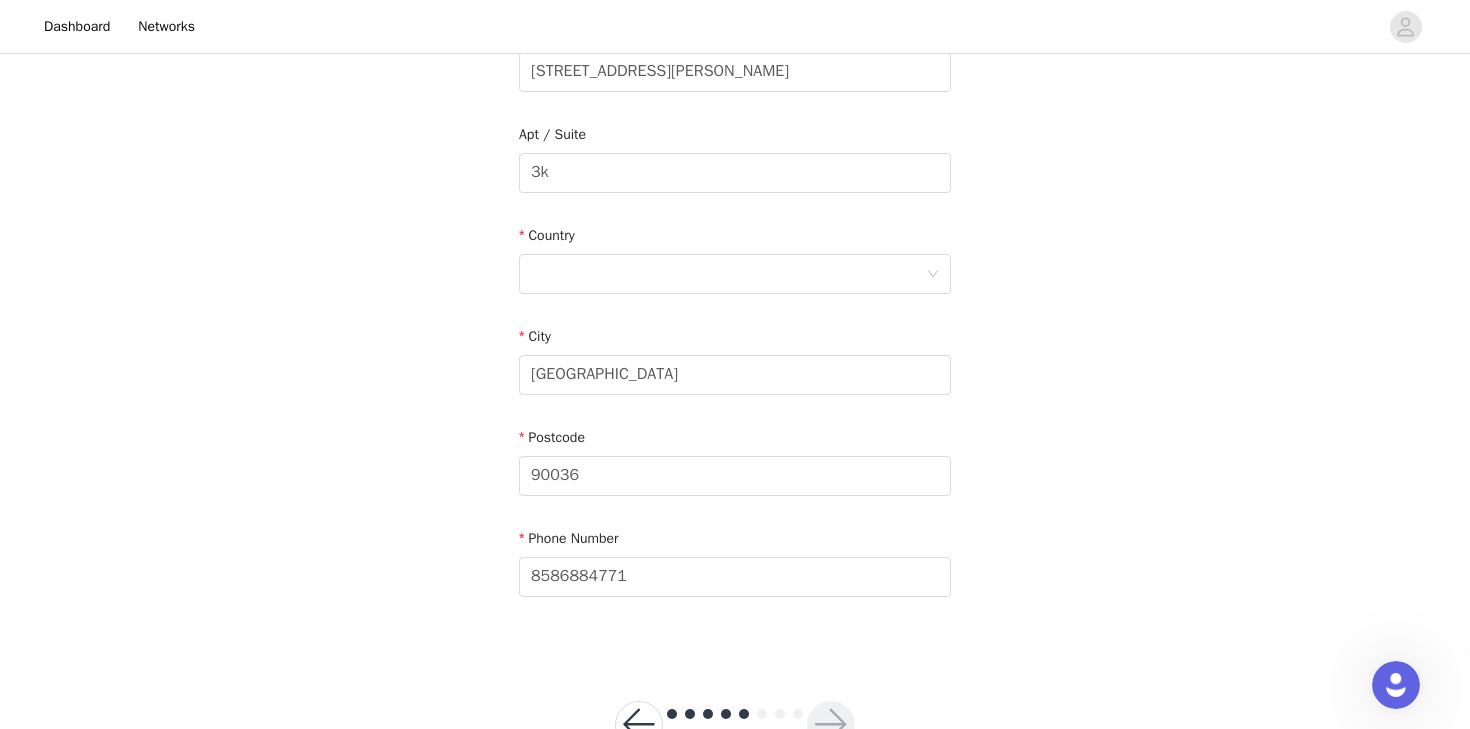 scroll, scrollTop: 481, scrollLeft: 0, axis: vertical 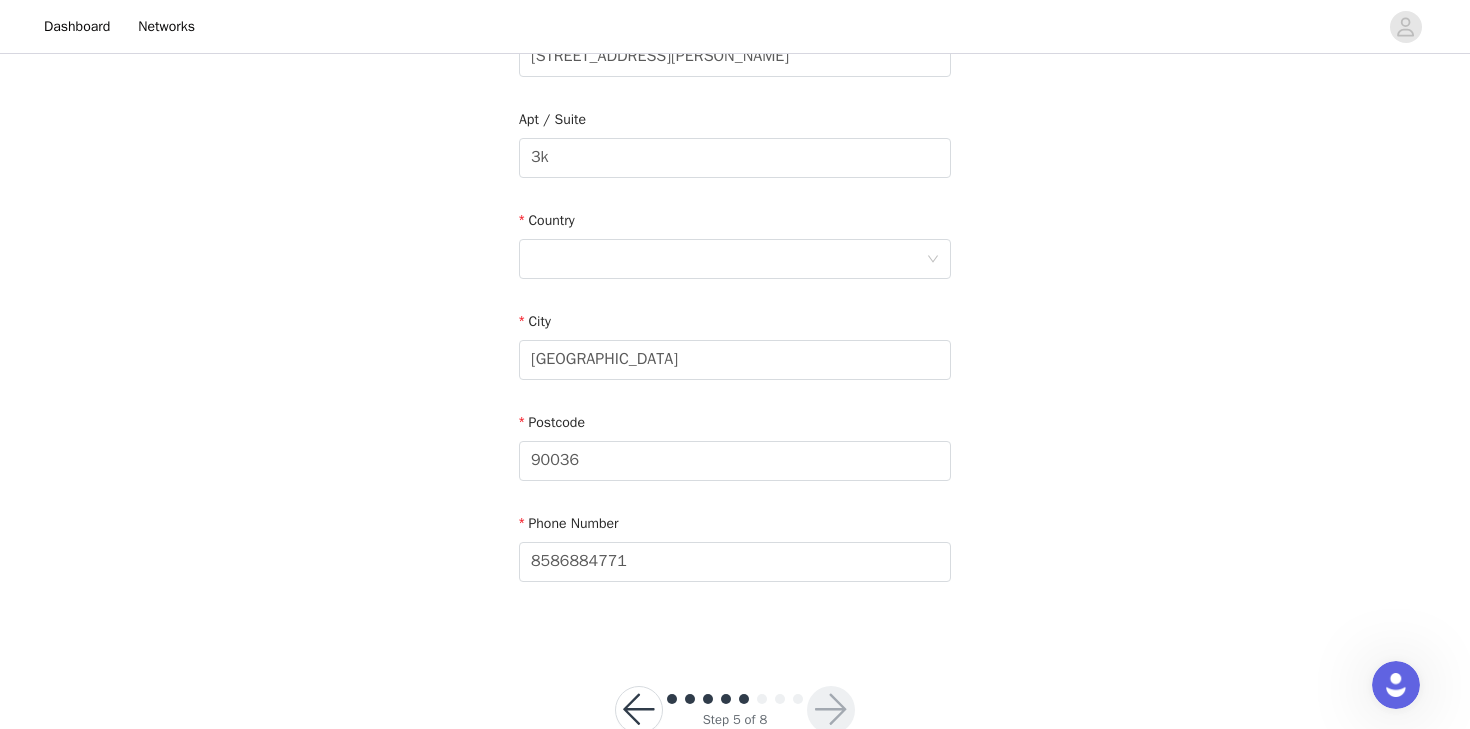 click on "Country" at bounding box center (735, 224) 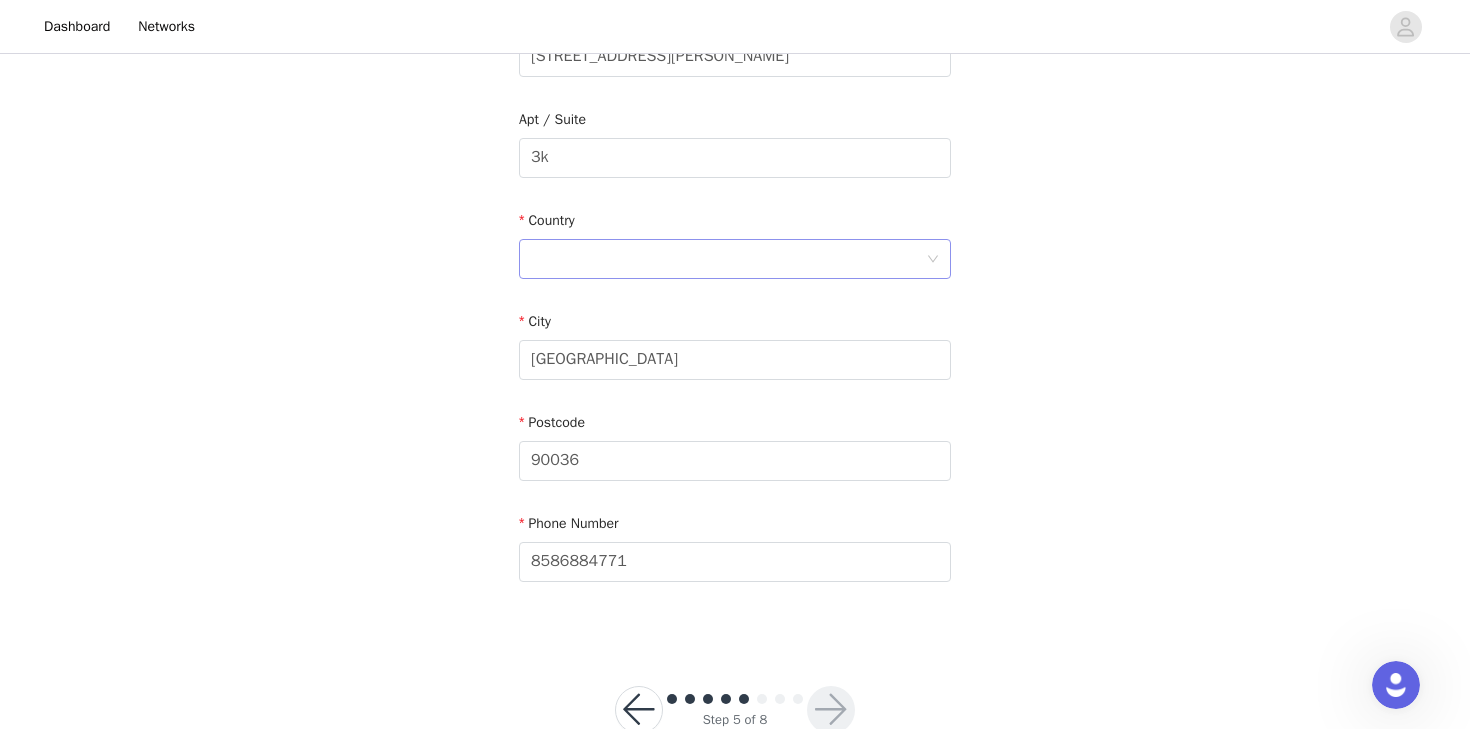 click at bounding box center (728, 259) 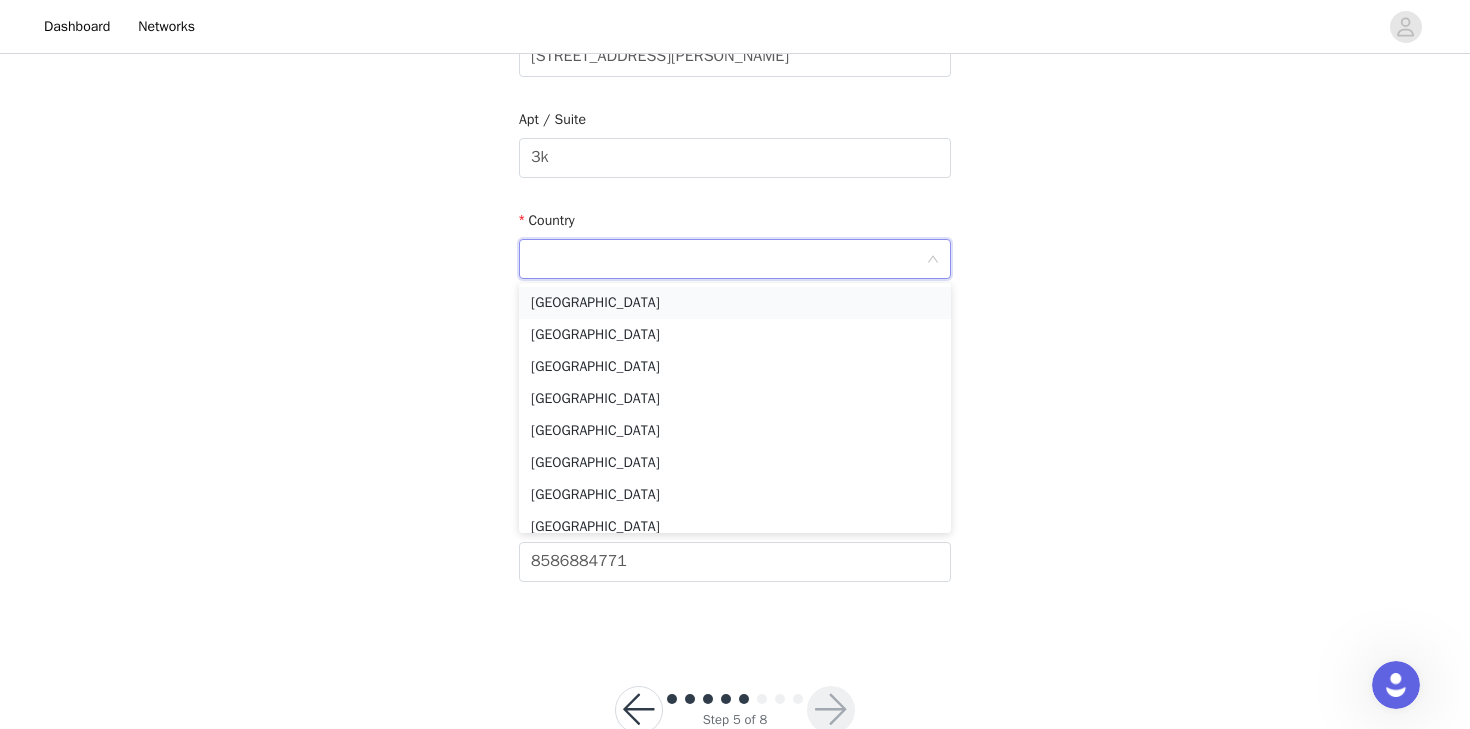 click on "United States" at bounding box center [735, 303] 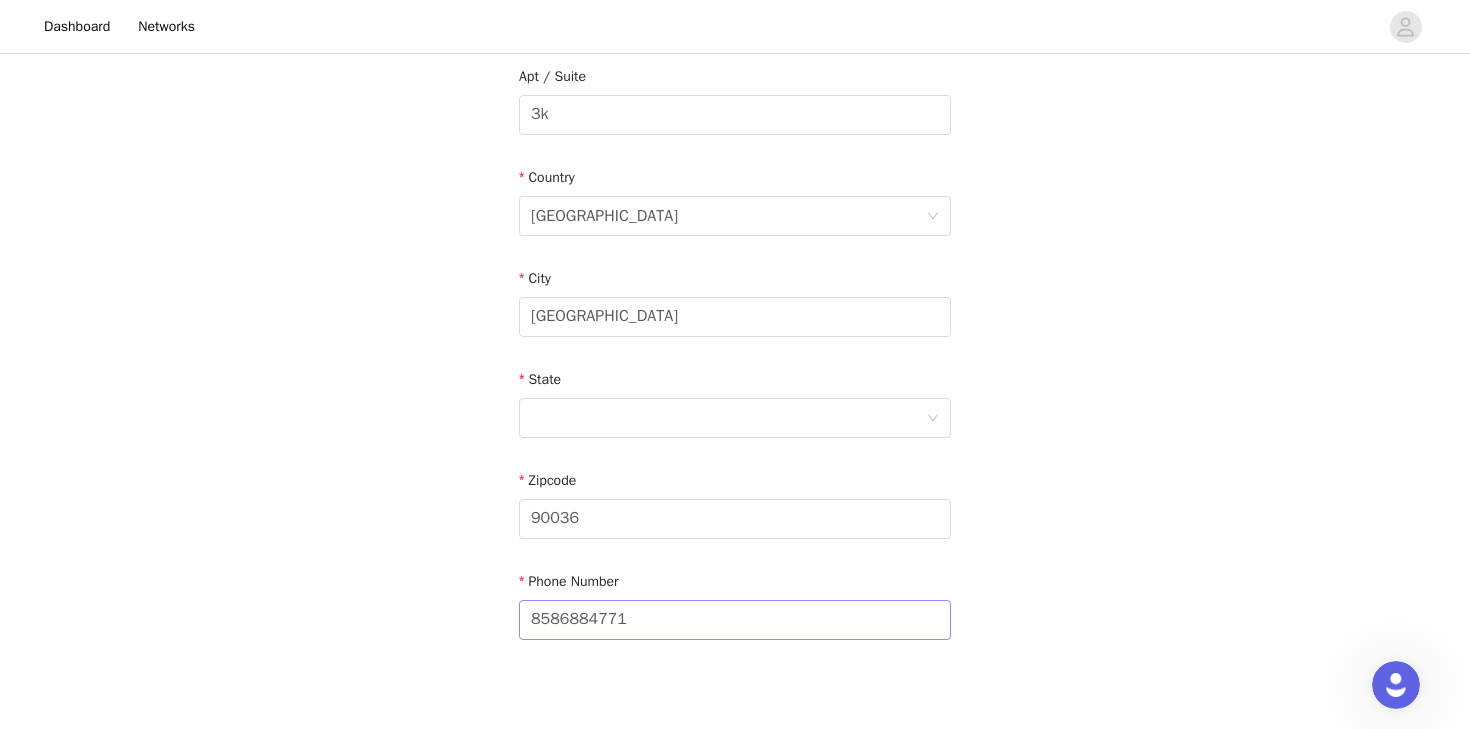 scroll, scrollTop: 526, scrollLeft: 0, axis: vertical 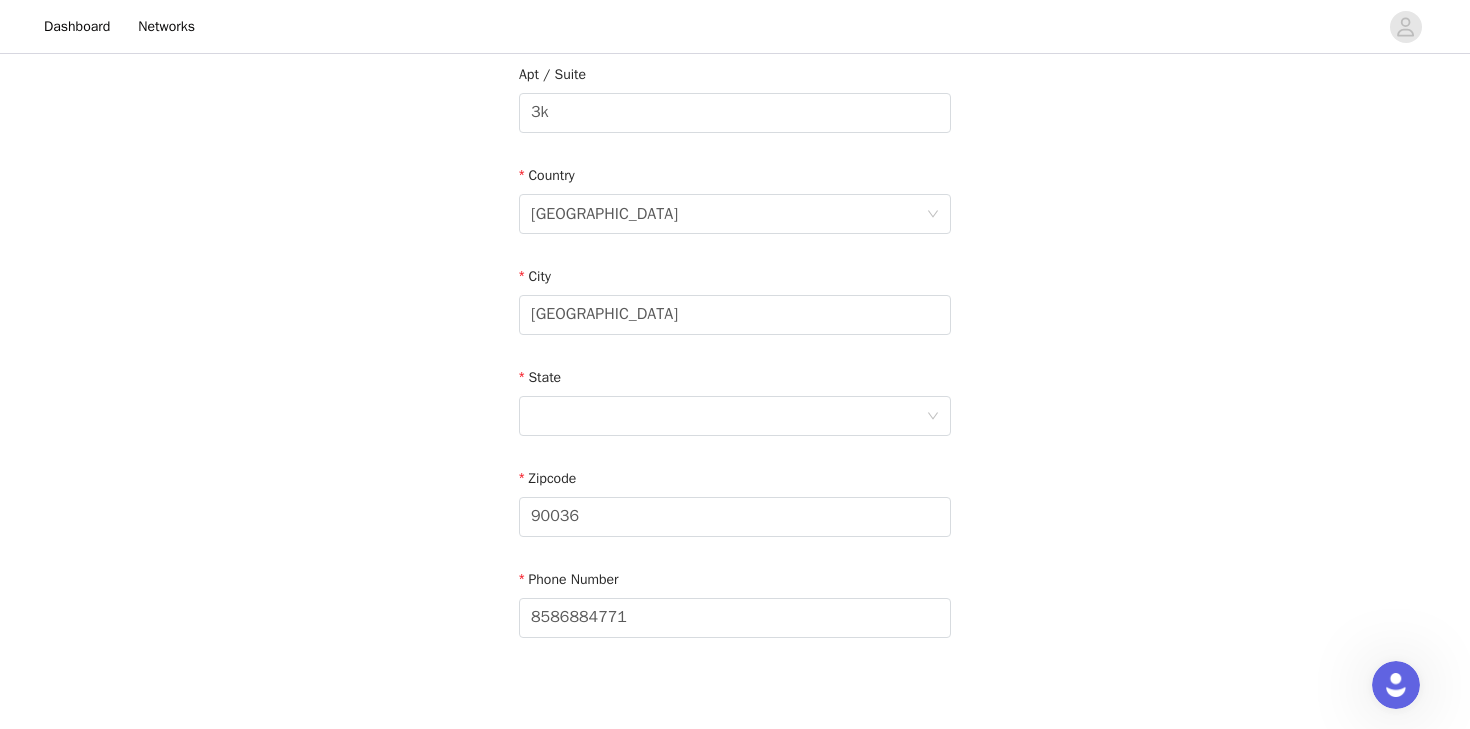 click on "State" at bounding box center (735, 405) 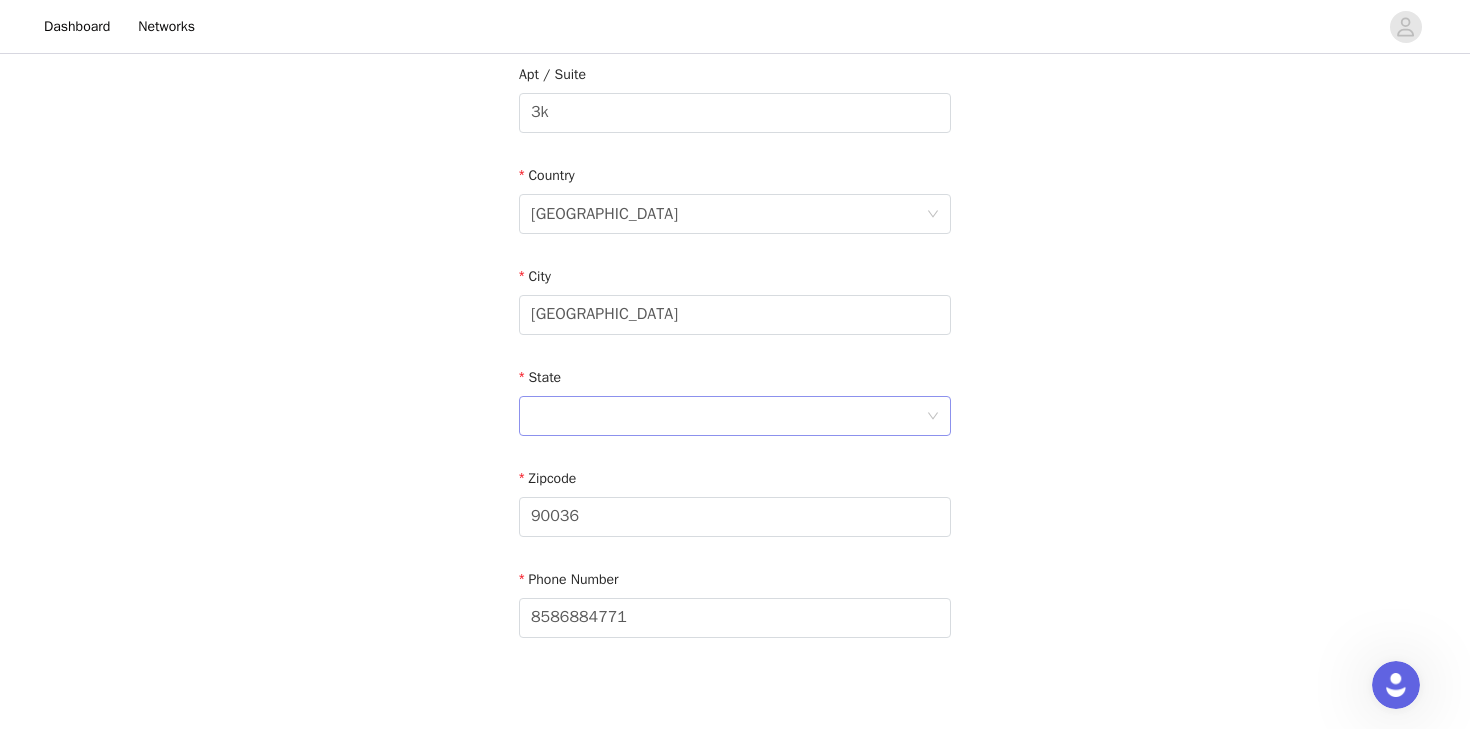 click at bounding box center (728, 416) 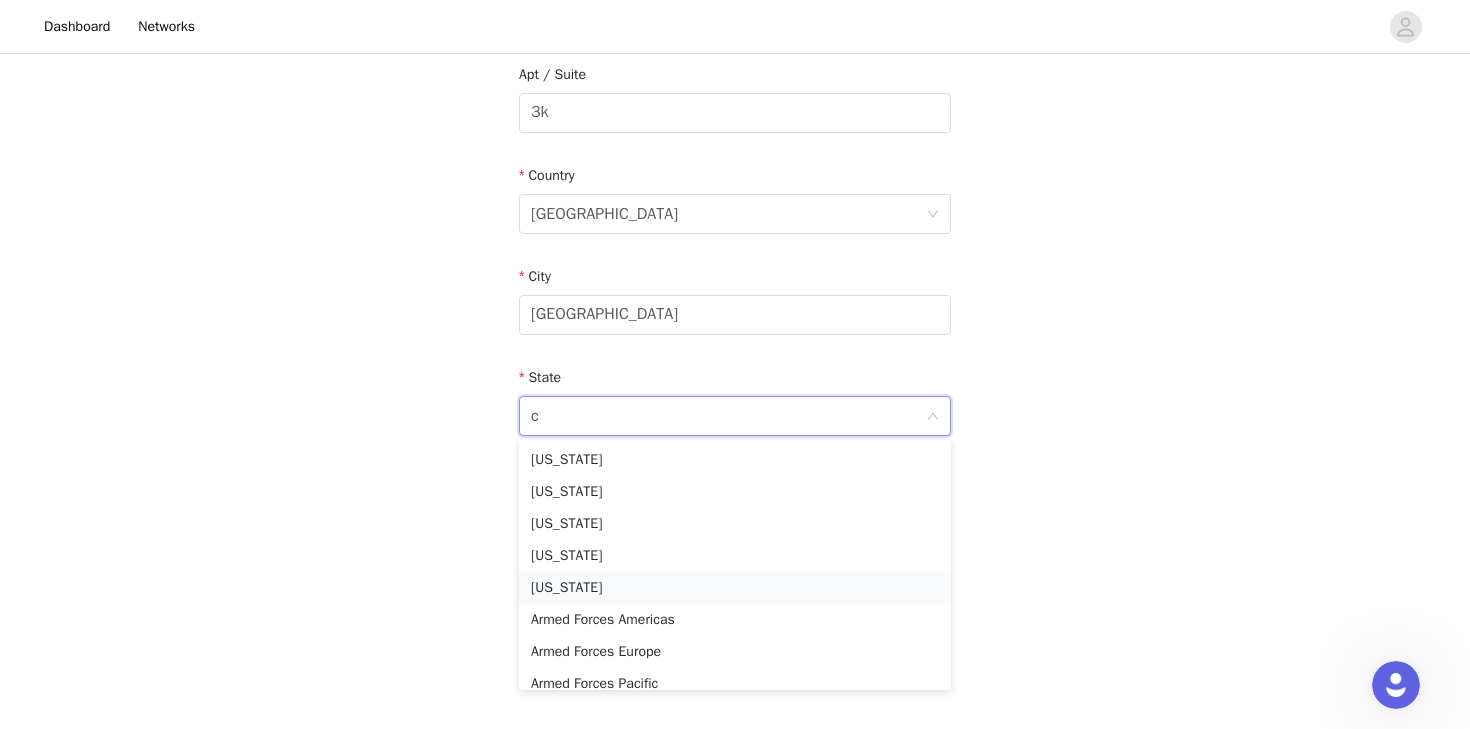 type on "ca" 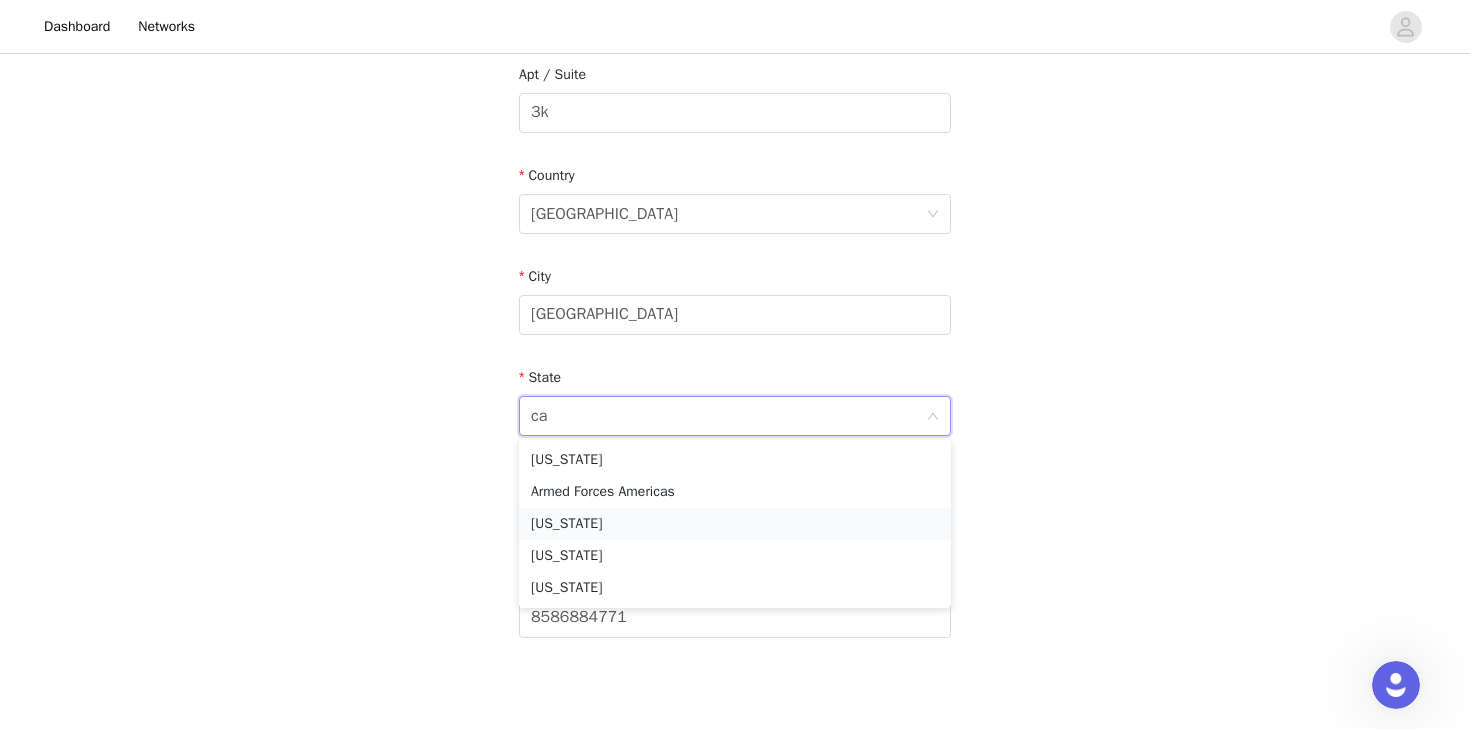 click on "California" at bounding box center (735, 524) 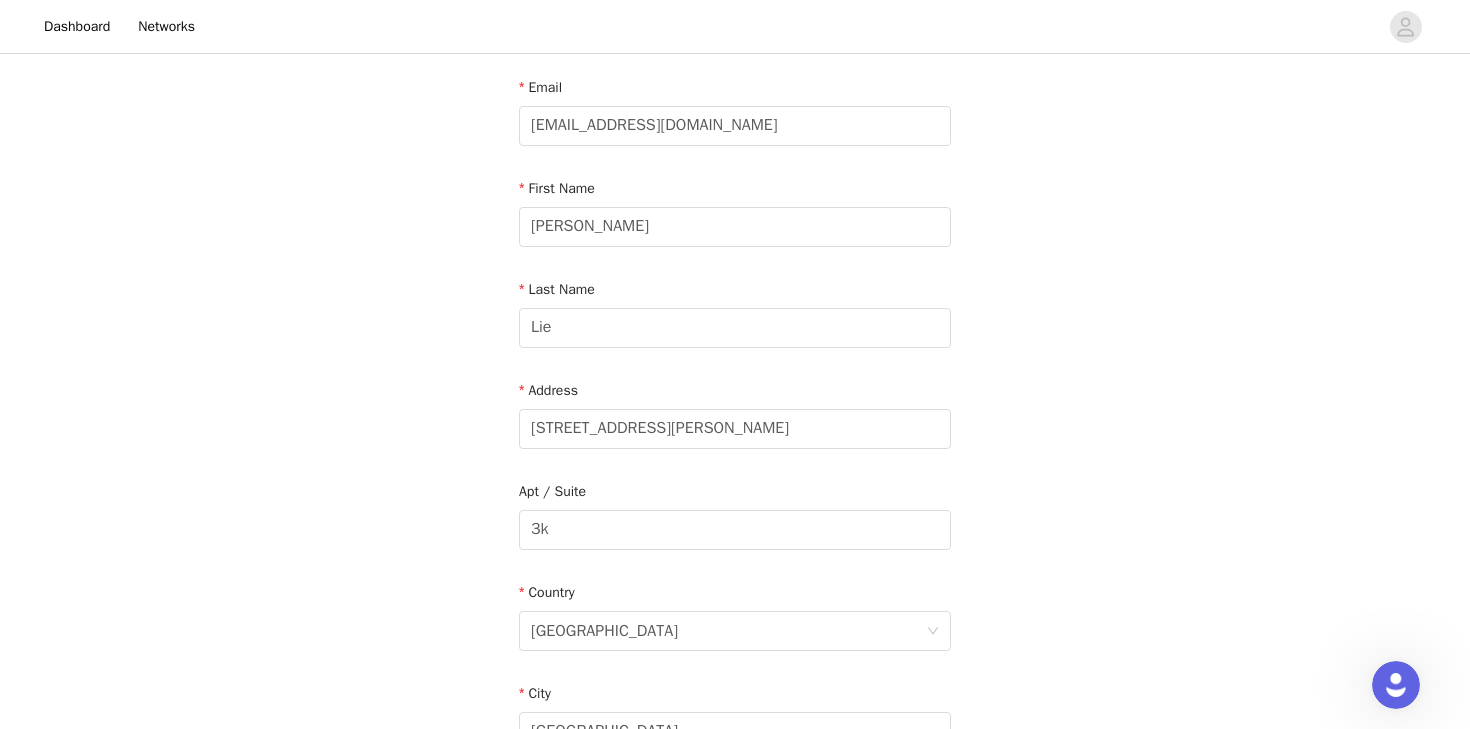 scroll, scrollTop: 114, scrollLeft: 0, axis: vertical 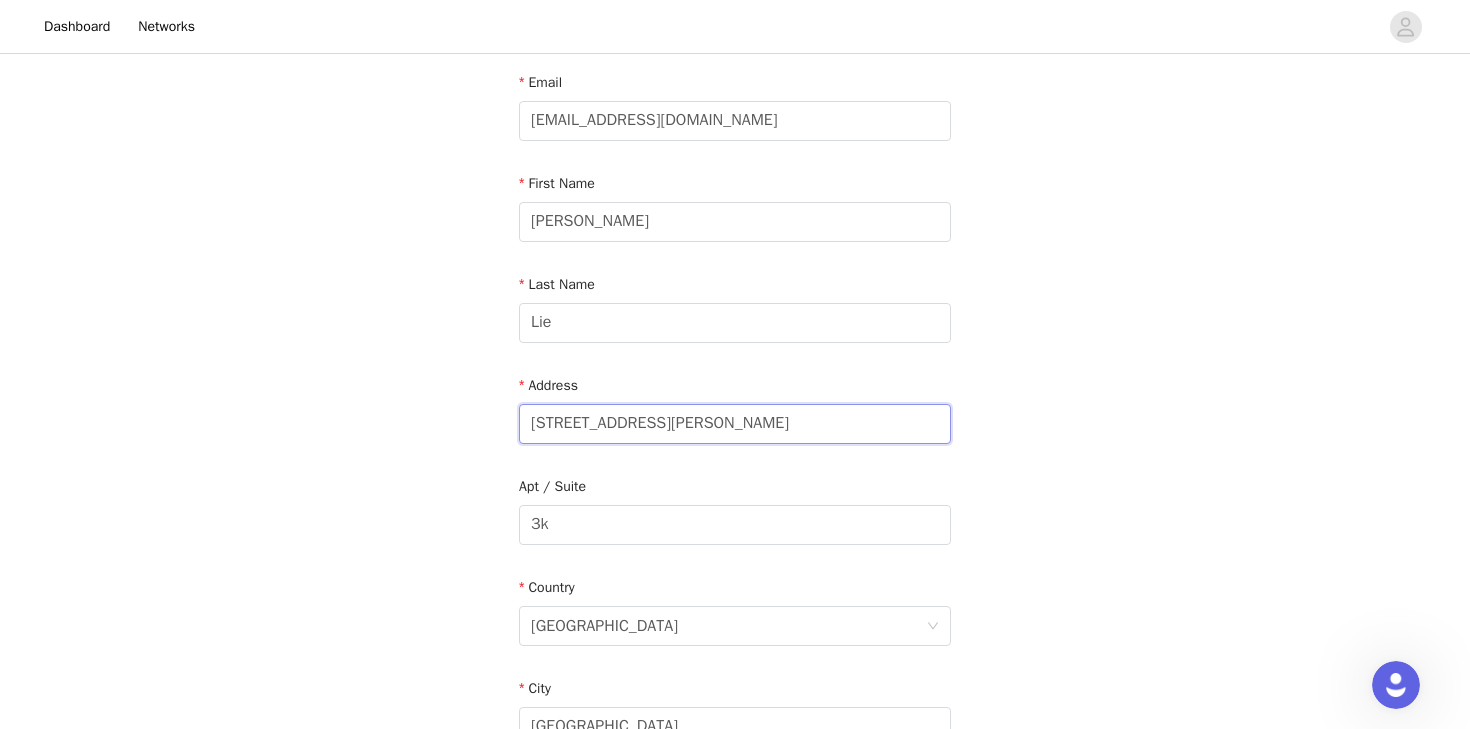 click on "510 Burnside Ave" at bounding box center (735, 424) 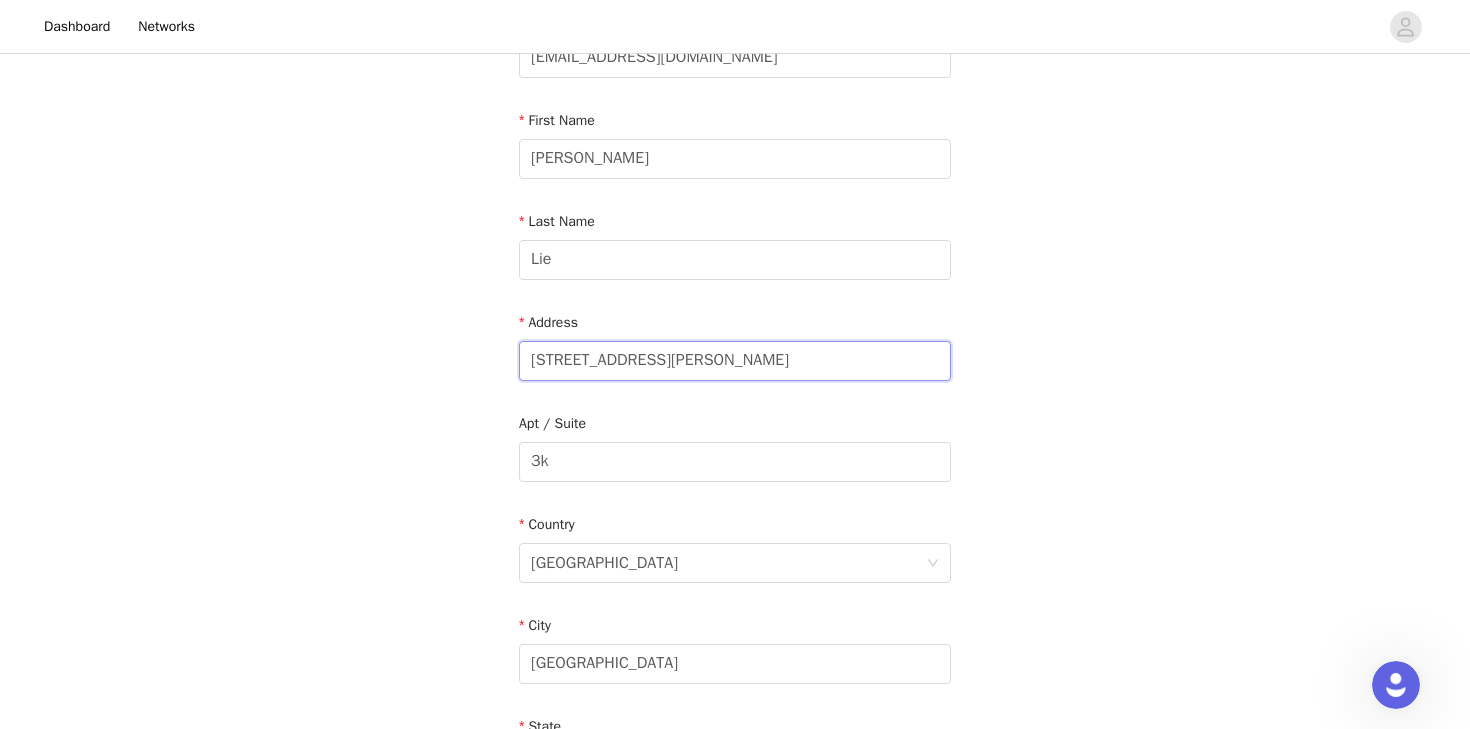 scroll, scrollTop: 634, scrollLeft: 0, axis: vertical 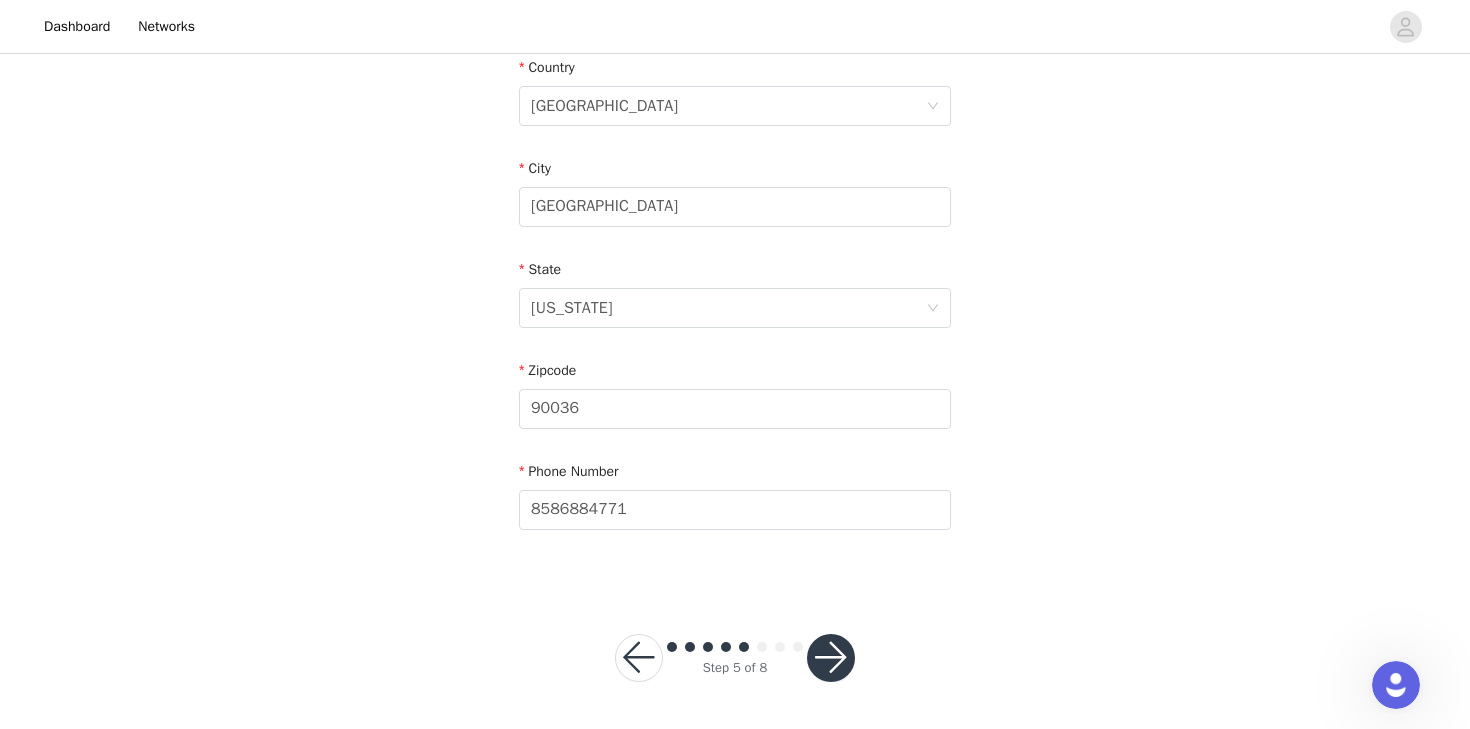 type on "510 S Burnside Ave" 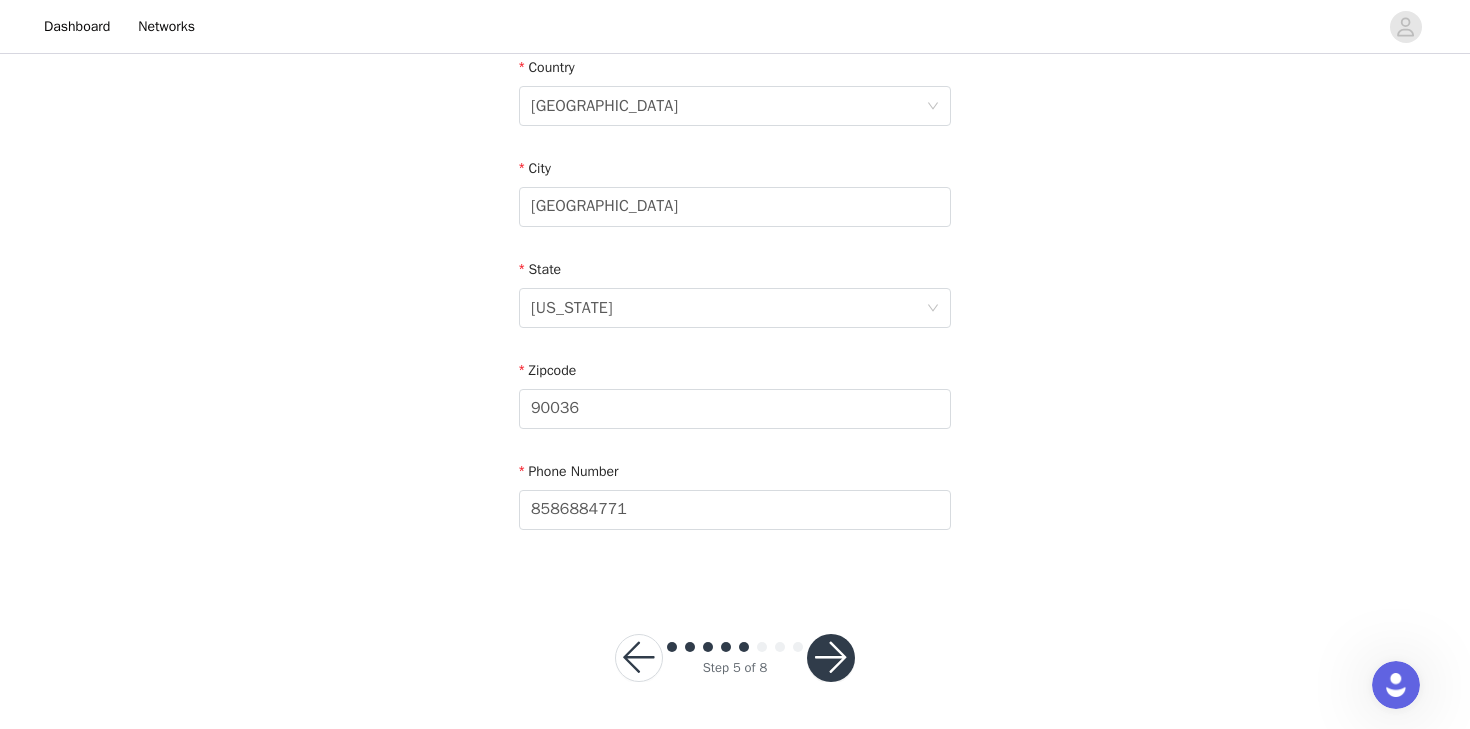 scroll, scrollTop: 0, scrollLeft: 0, axis: both 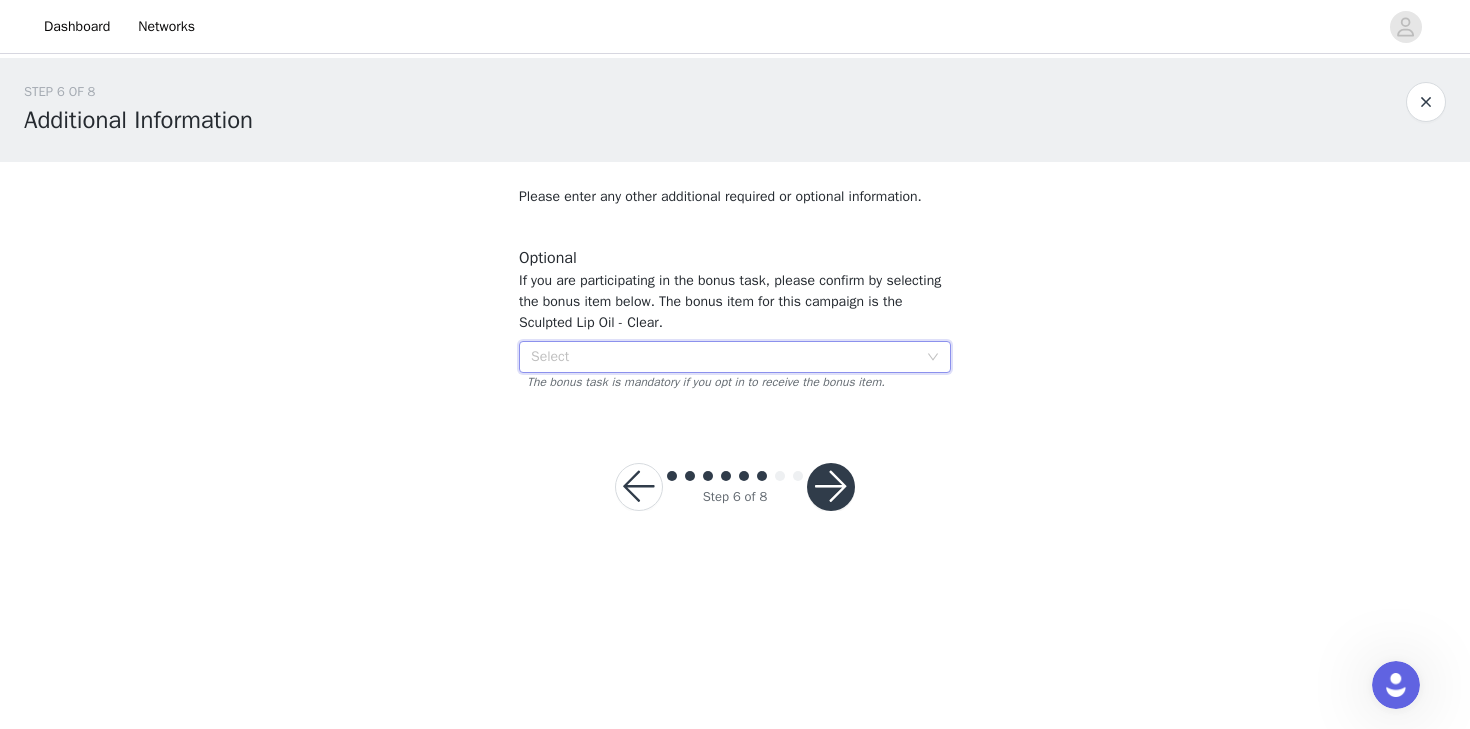 click on "Select" at bounding box center [728, 357] 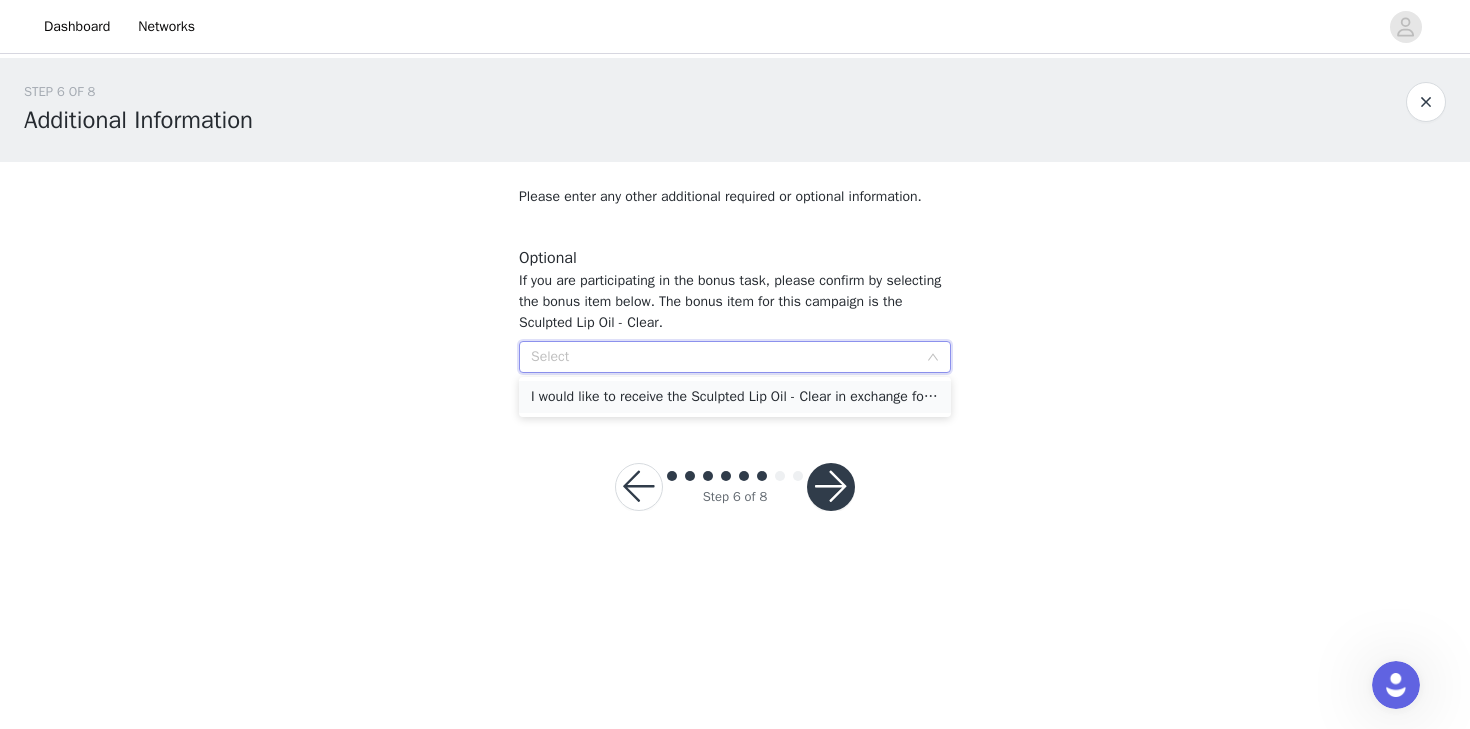 click on "I would like to receive the Sculpted Lip Oil - Clear in exchange for participation in the bonus task." at bounding box center (735, 397) 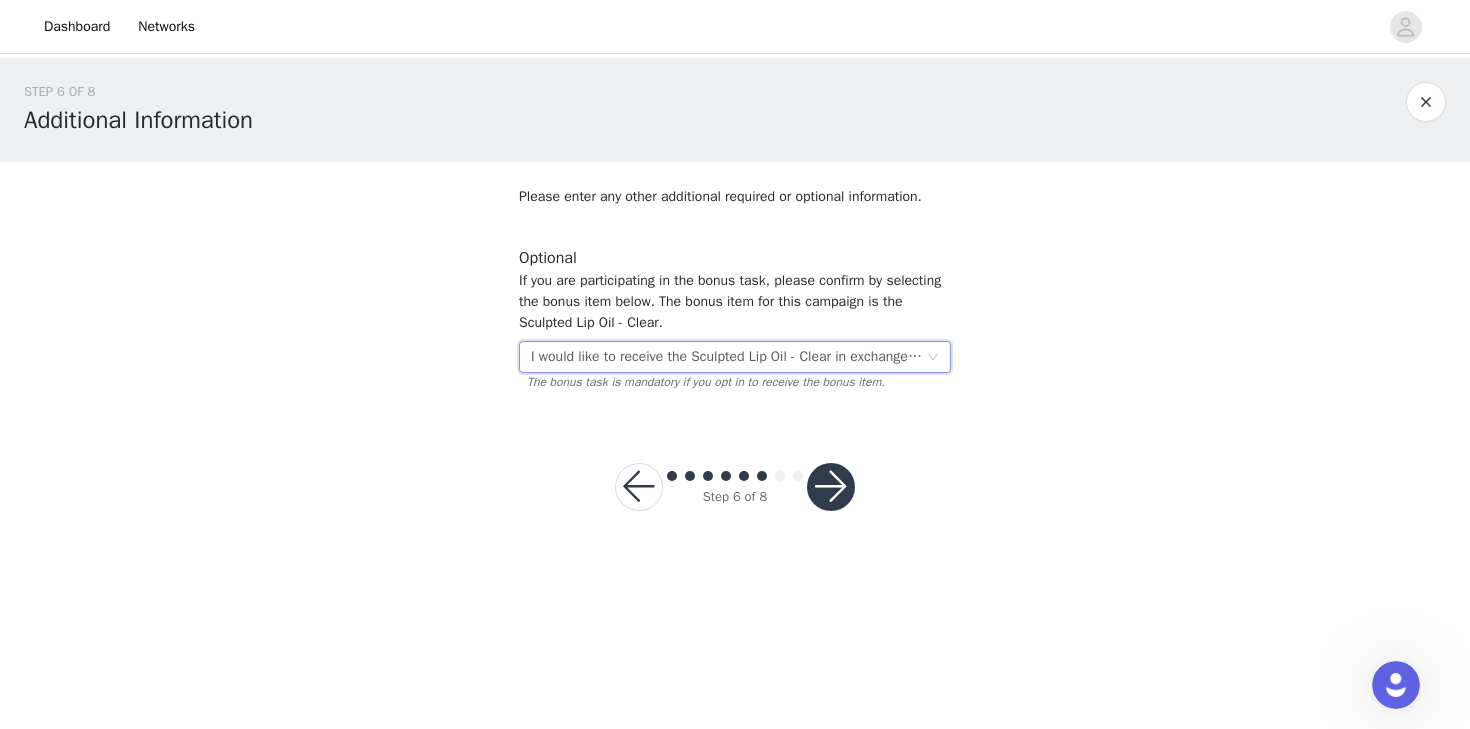 click at bounding box center (831, 487) 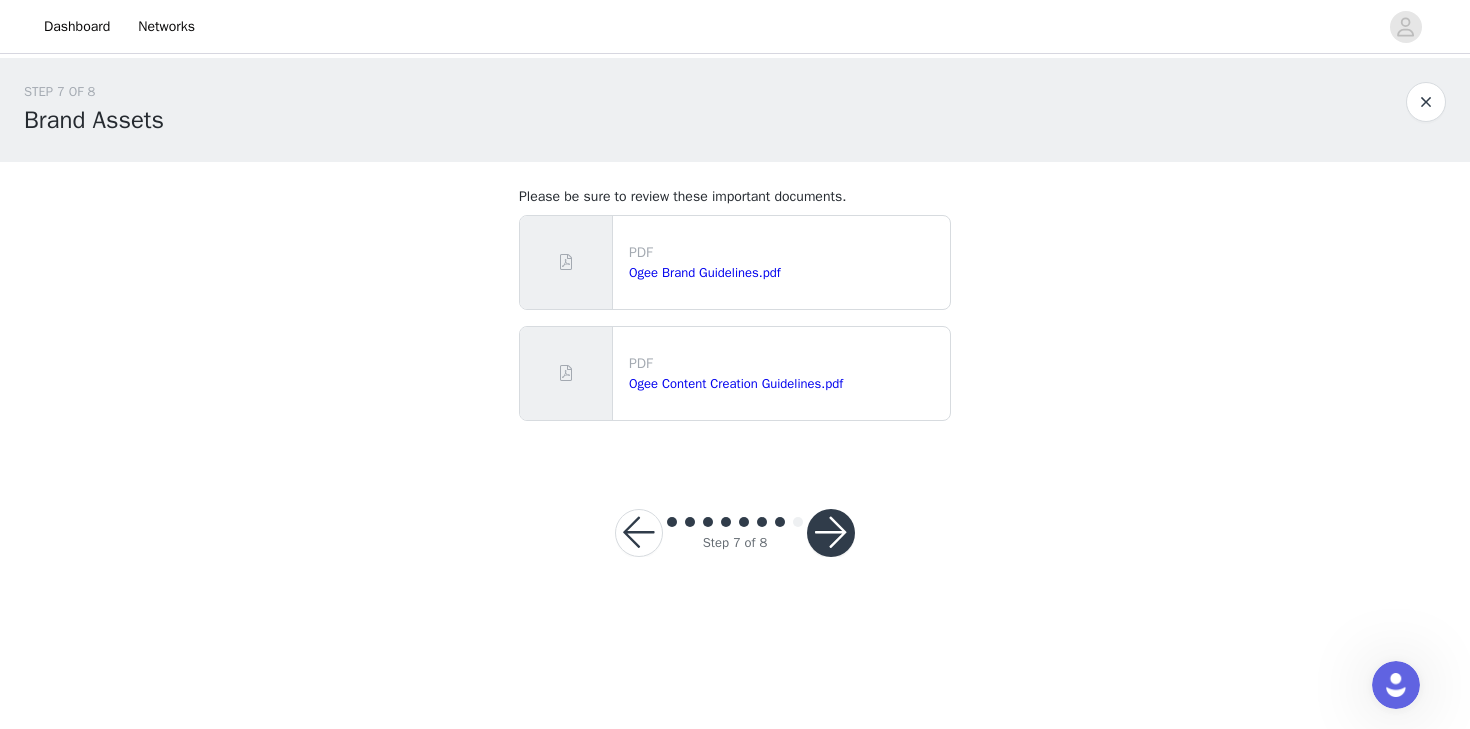 click at bounding box center (831, 533) 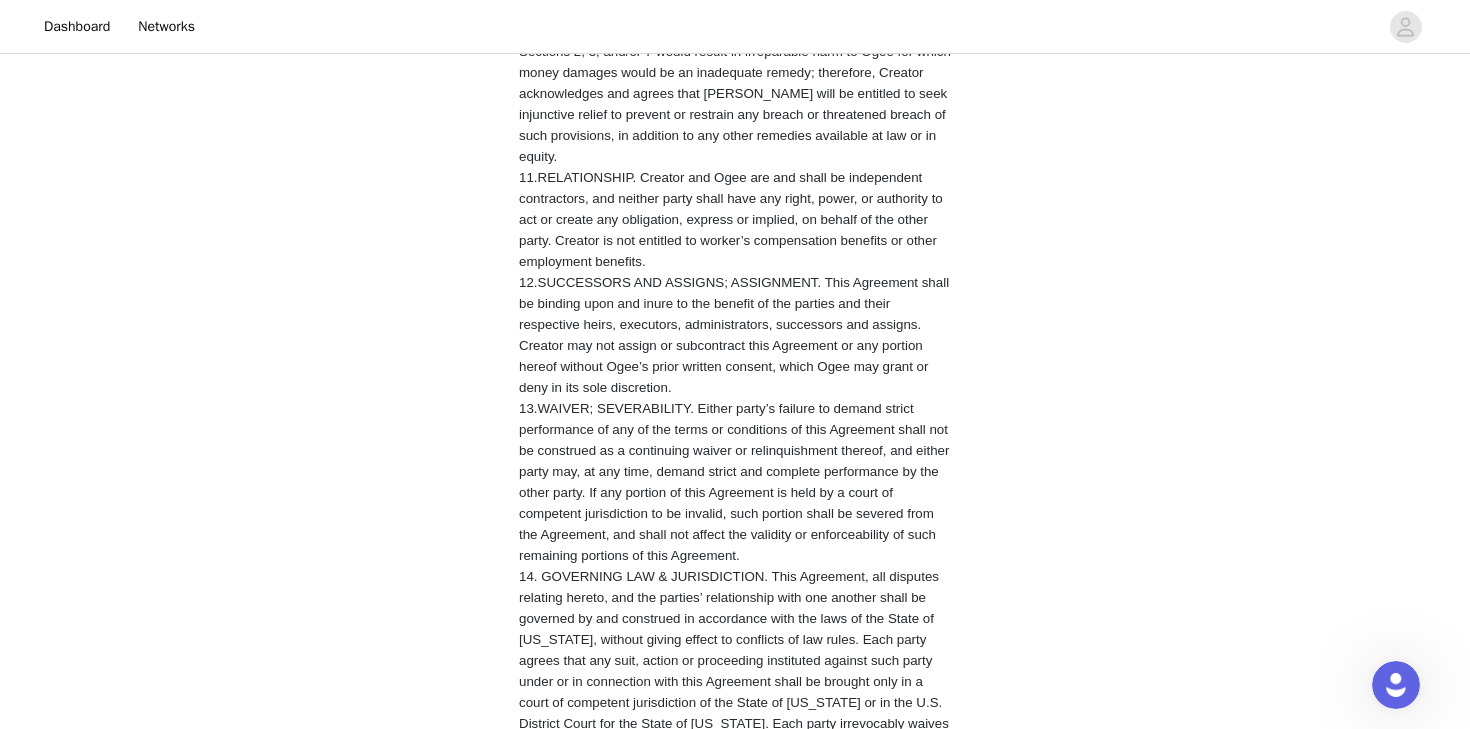 scroll, scrollTop: 3828, scrollLeft: 0, axis: vertical 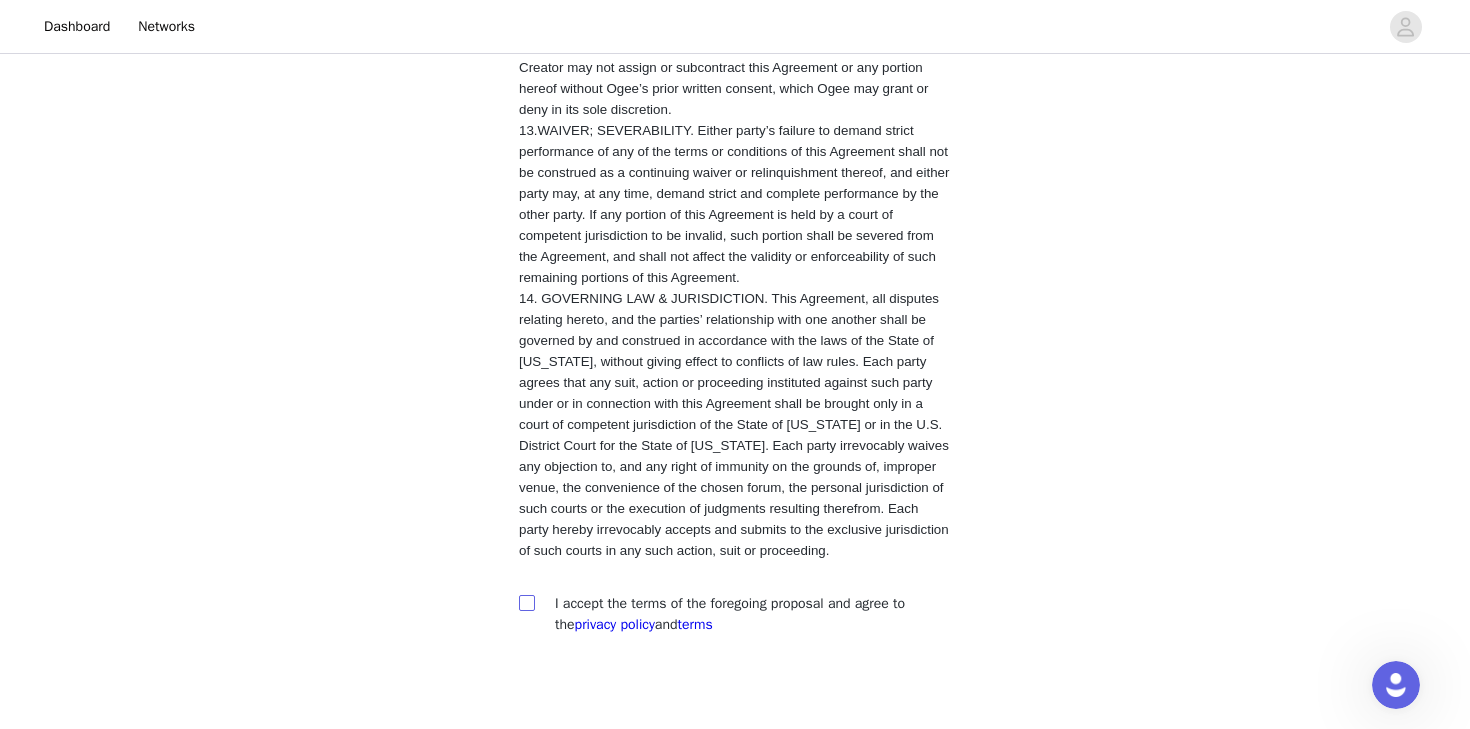 click at bounding box center [526, 602] 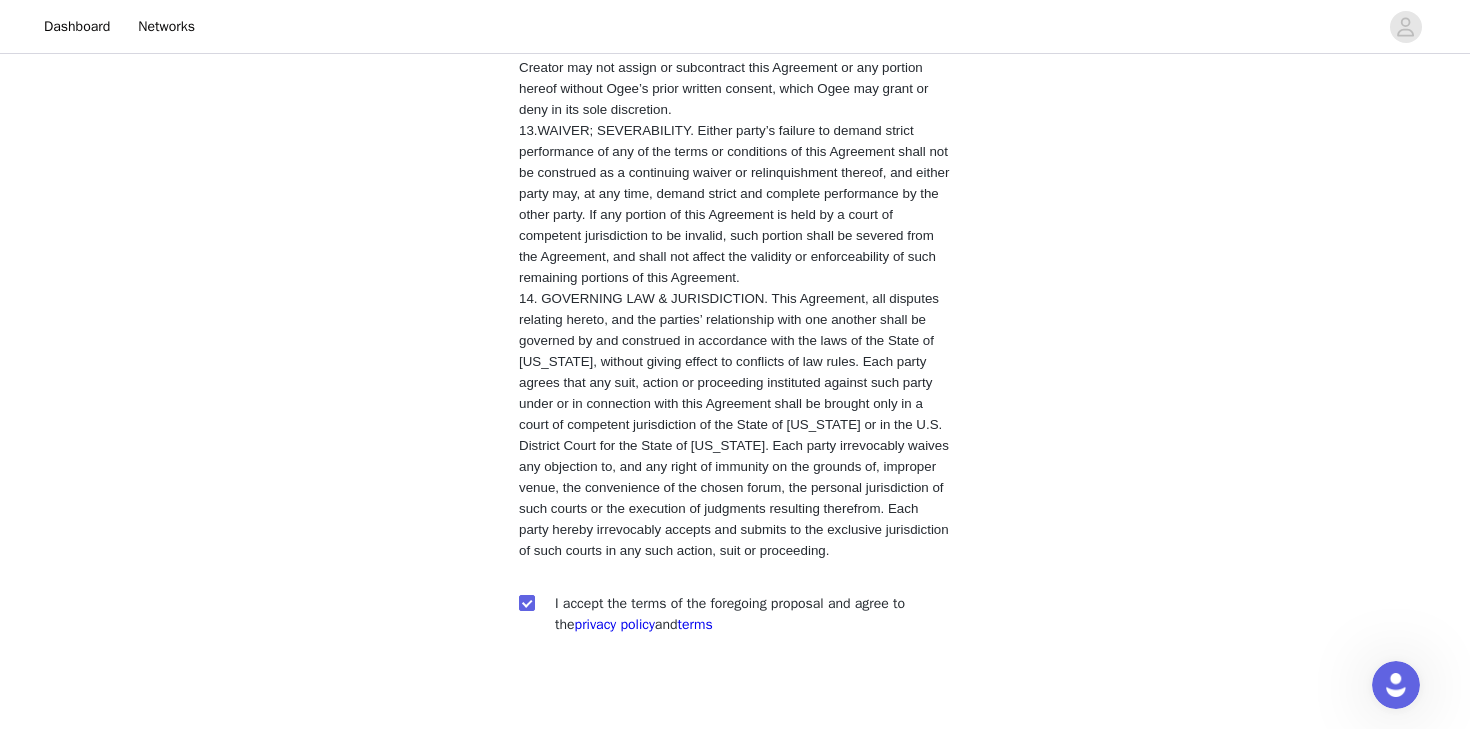 click at bounding box center (831, 763) 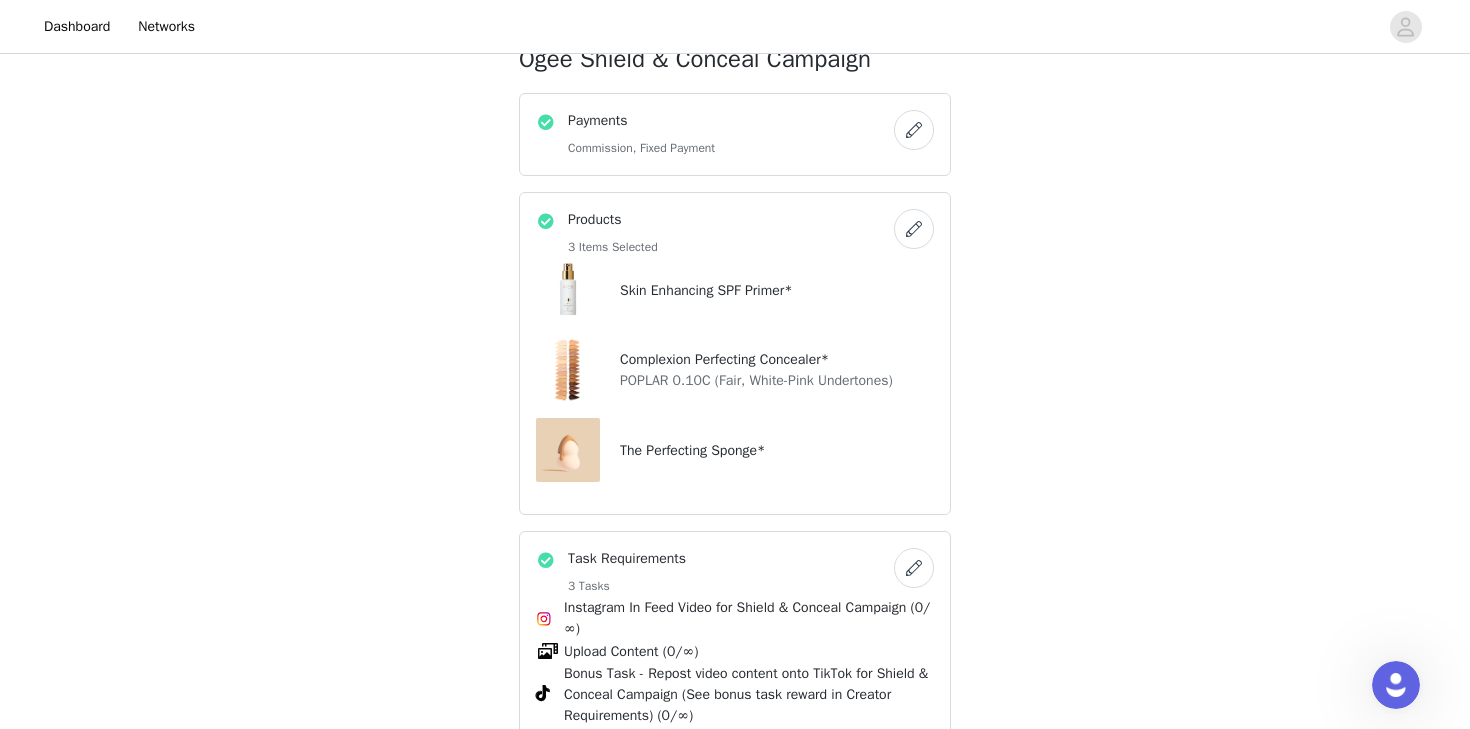 scroll, scrollTop: 732, scrollLeft: 0, axis: vertical 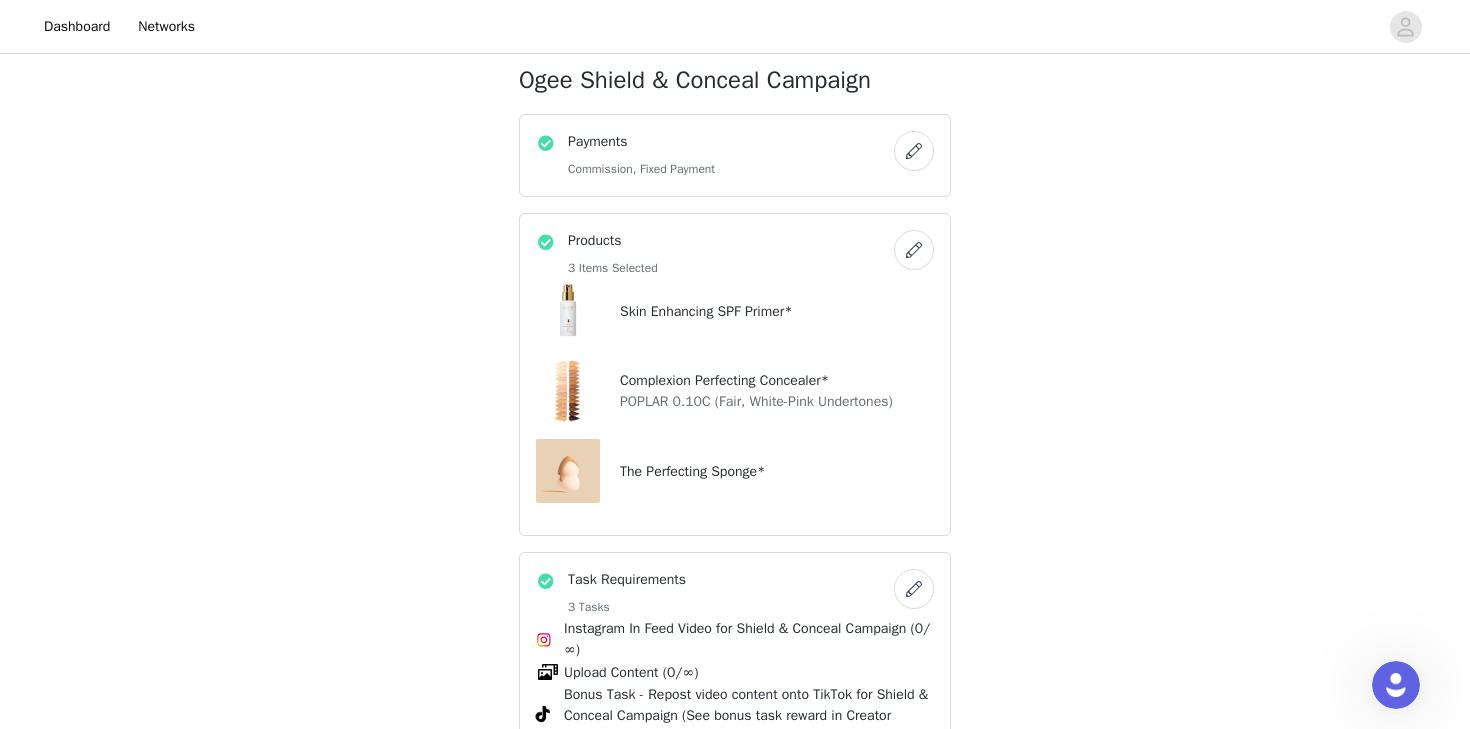click at bounding box center (914, 151) 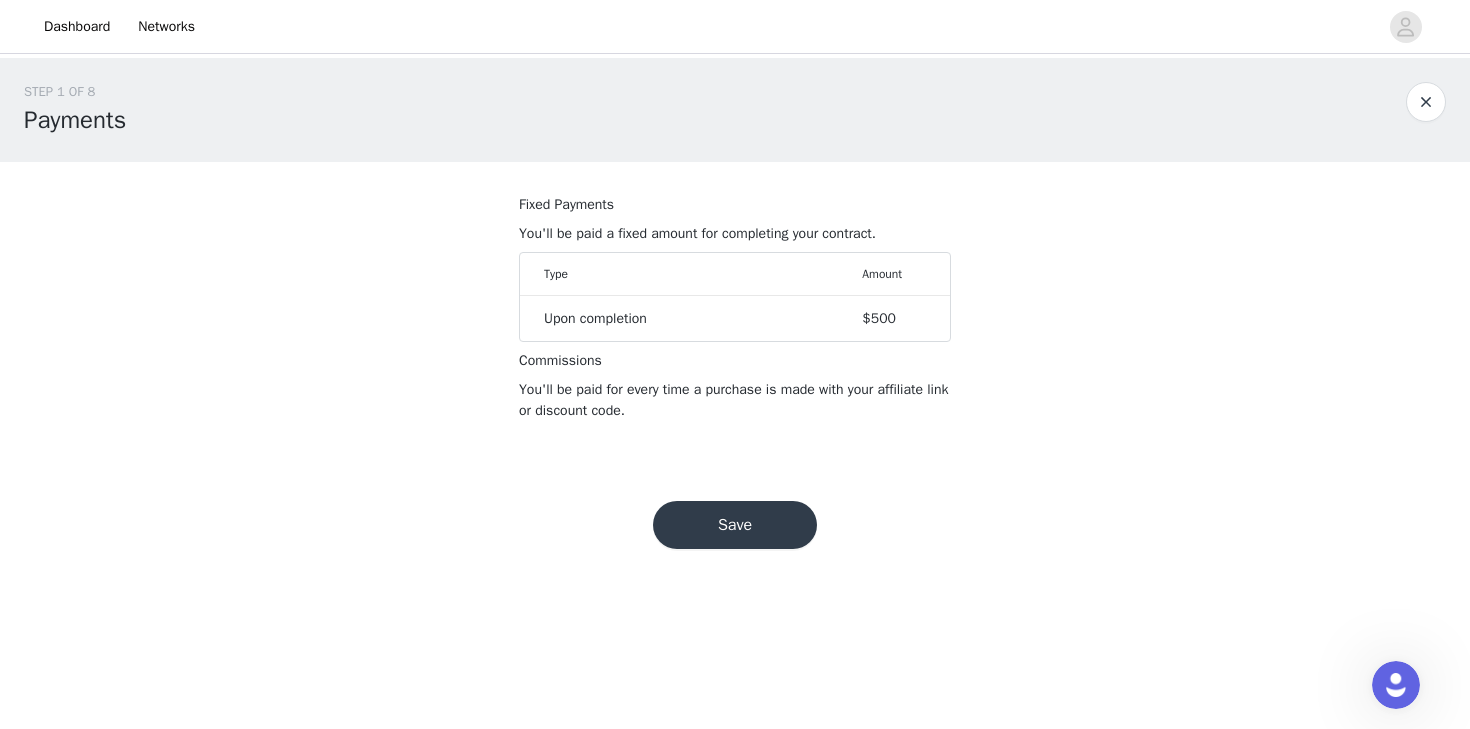 click on "Save" at bounding box center (735, 525) 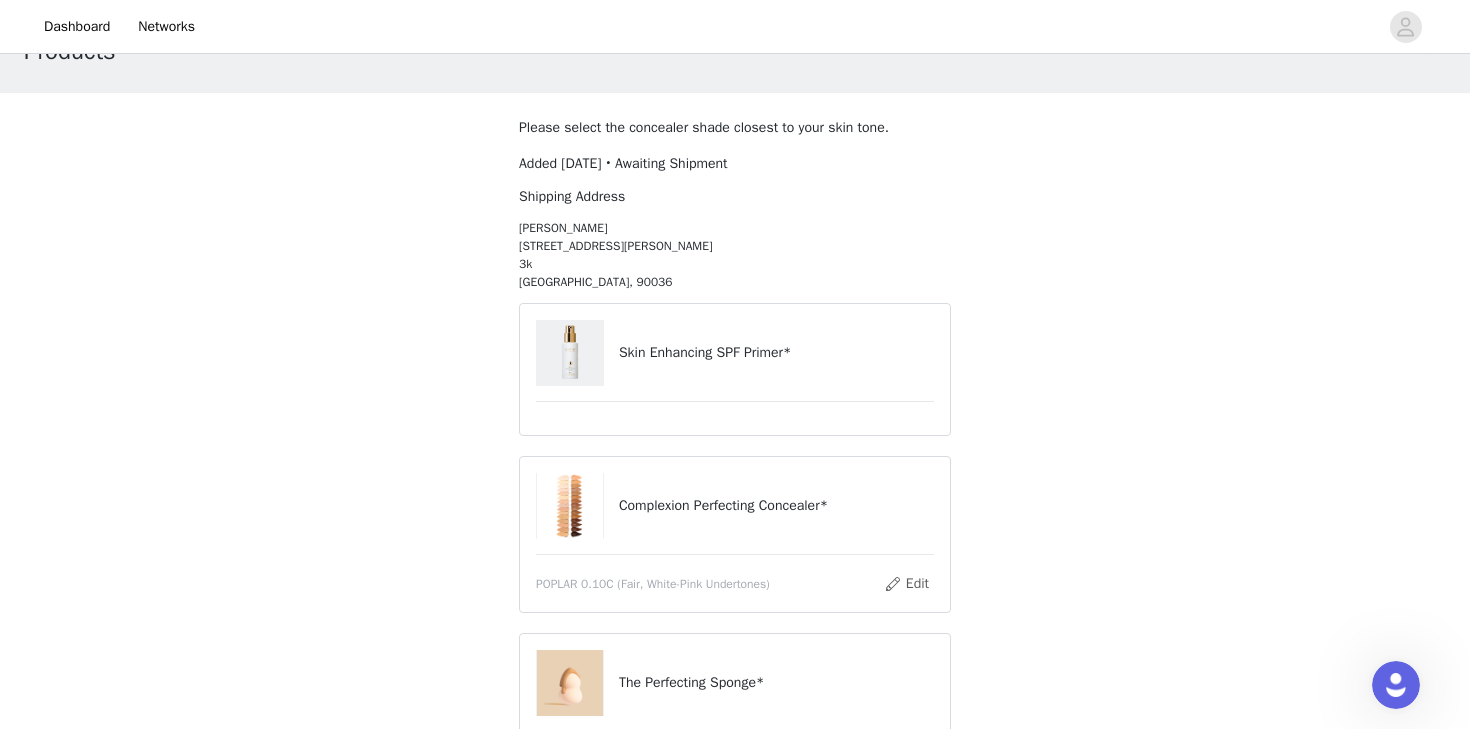 scroll, scrollTop: 293, scrollLeft: 0, axis: vertical 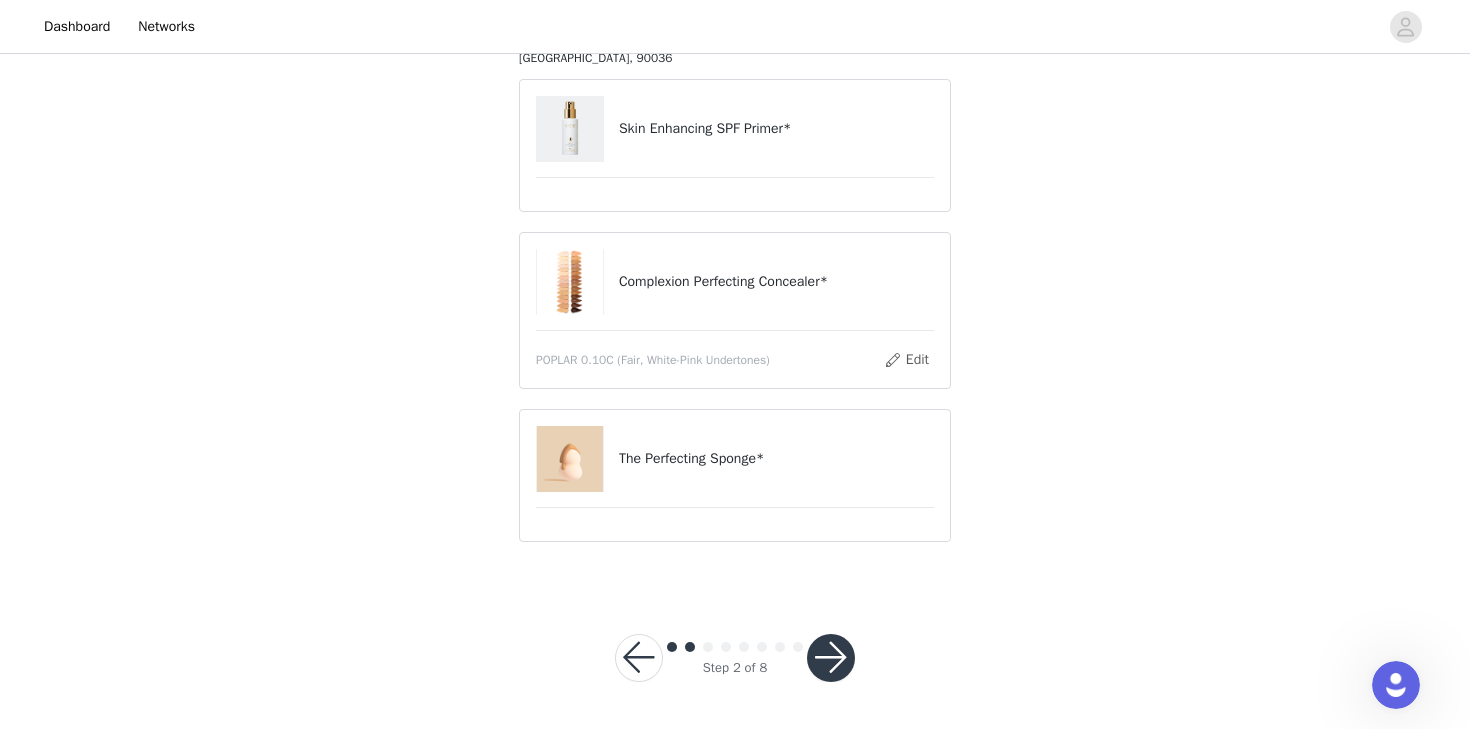 click at bounding box center (831, 658) 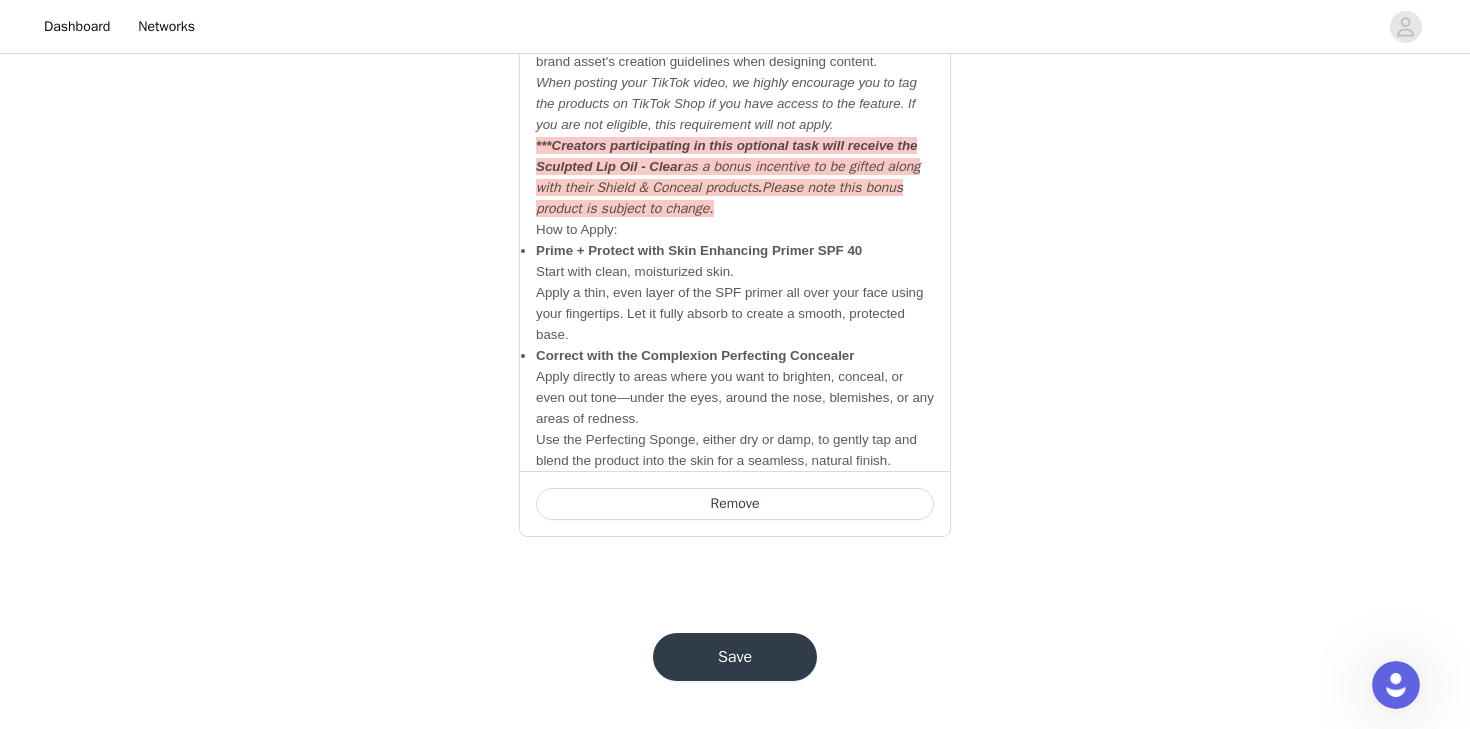 scroll, scrollTop: 1867, scrollLeft: 0, axis: vertical 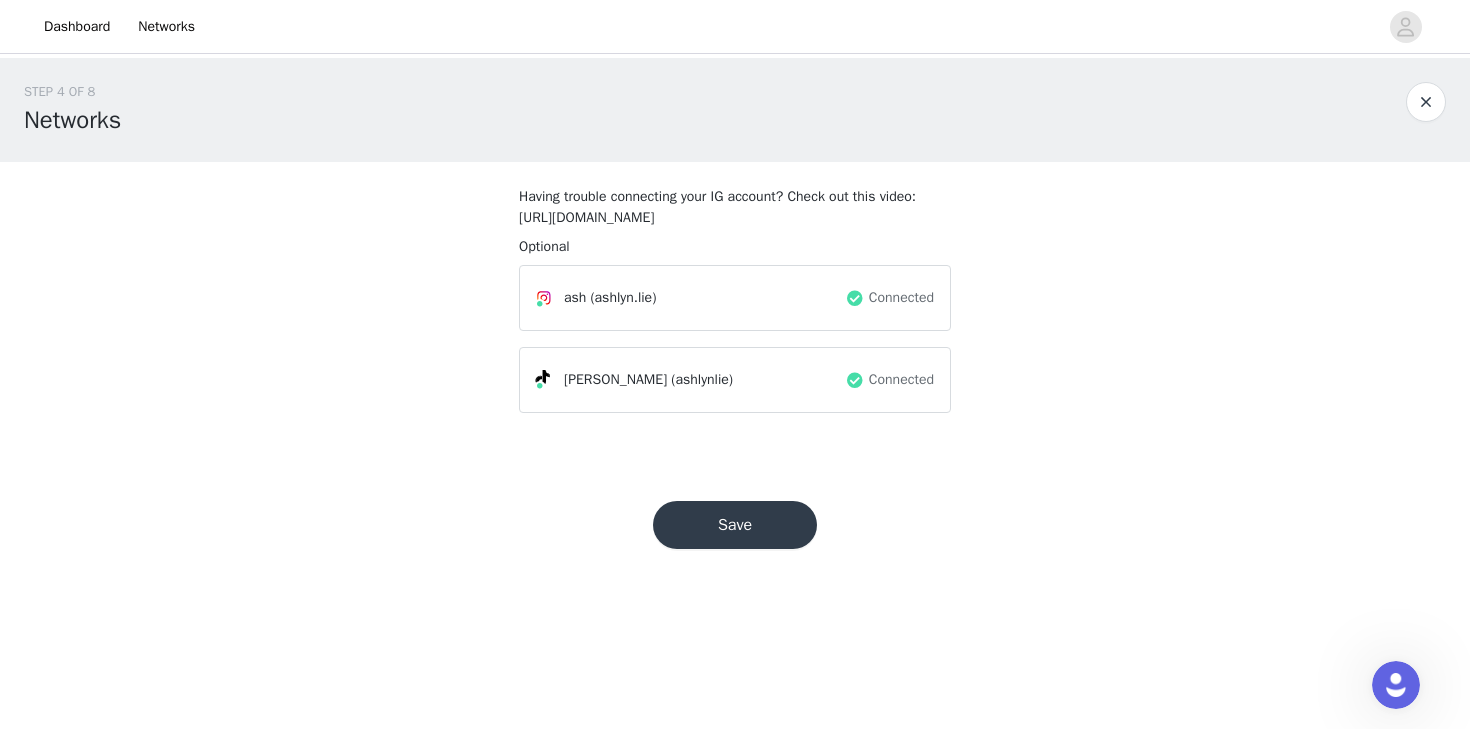 click on "Save" at bounding box center (735, 525) 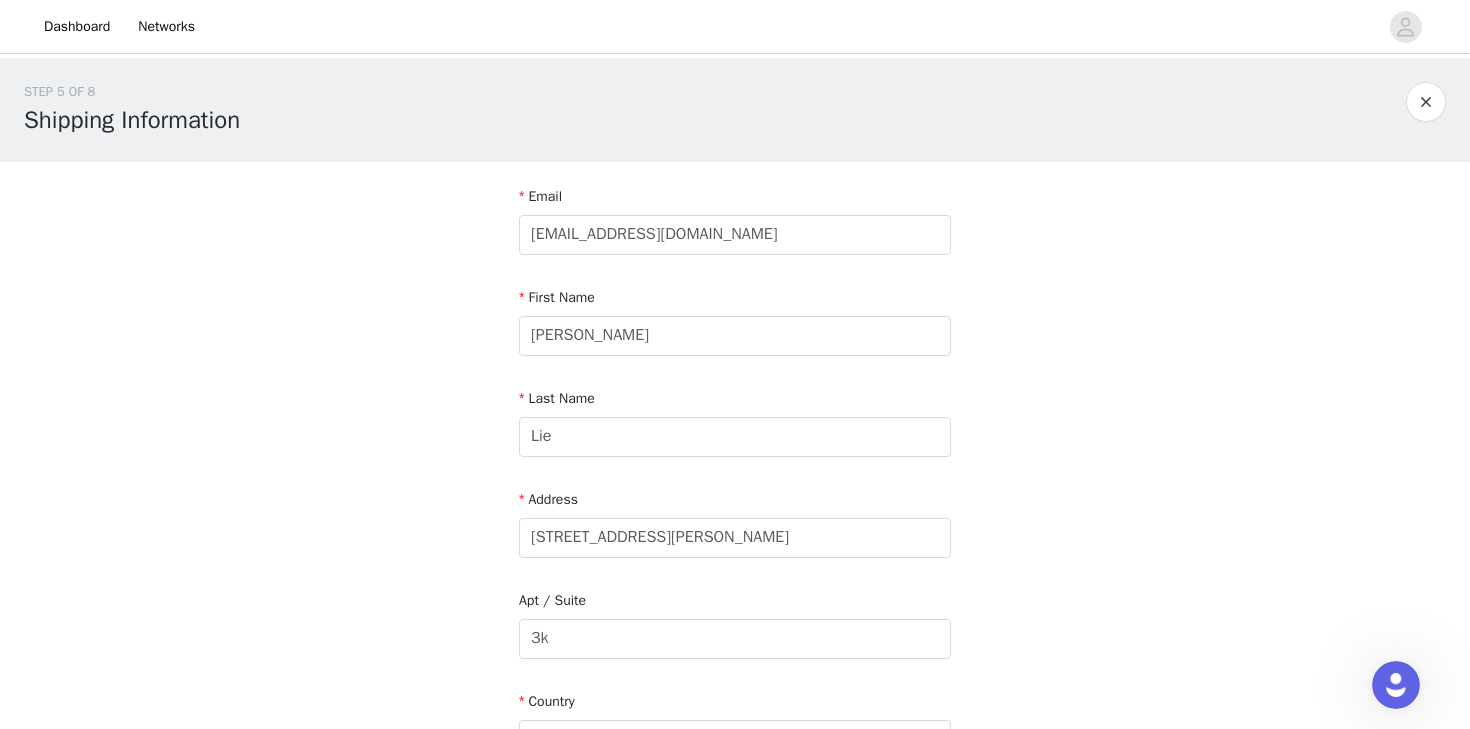 scroll, scrollTop: 634, scrollLeft: 0, axis: vertical 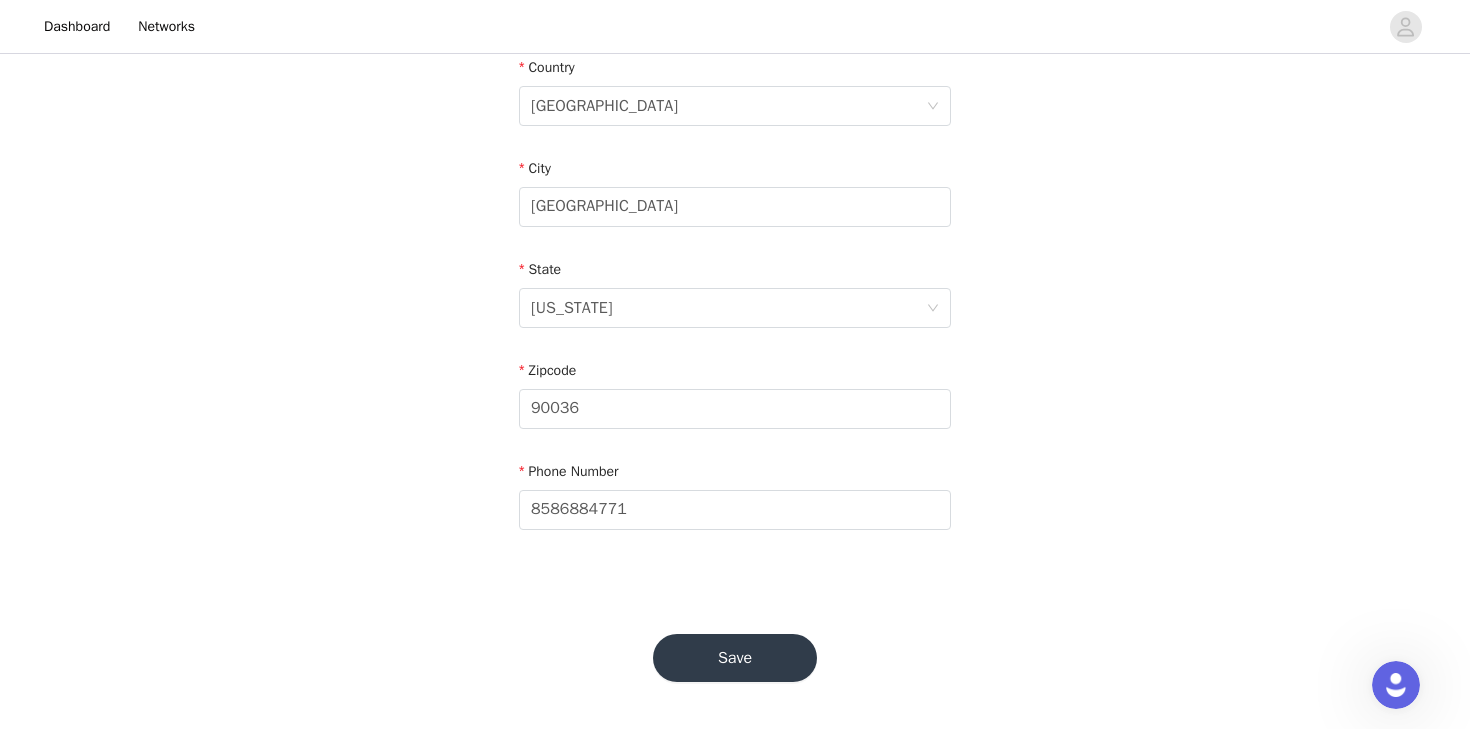 click on "Save" at bounding box center (735, 658) 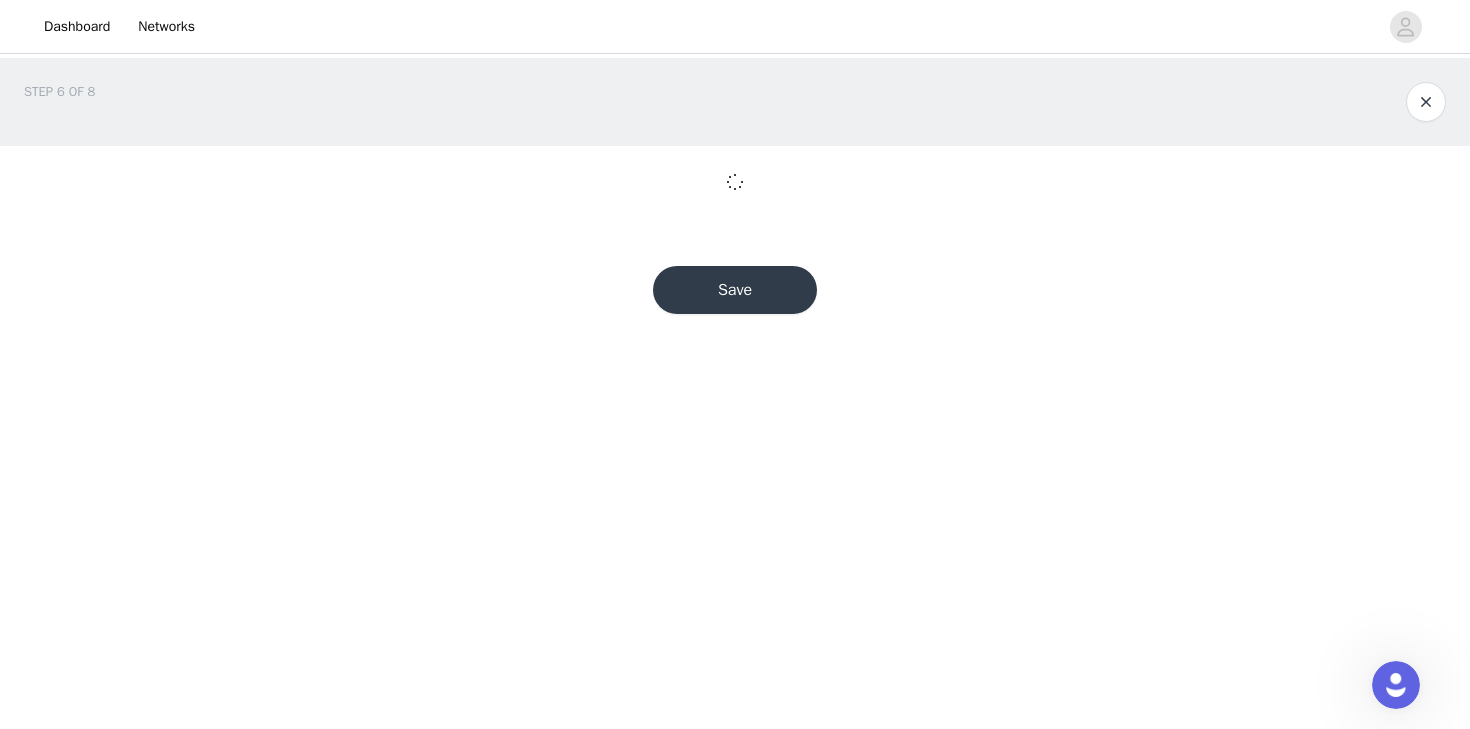 scroll, scrollTop: 0, scrollLeft: 0, axis: both 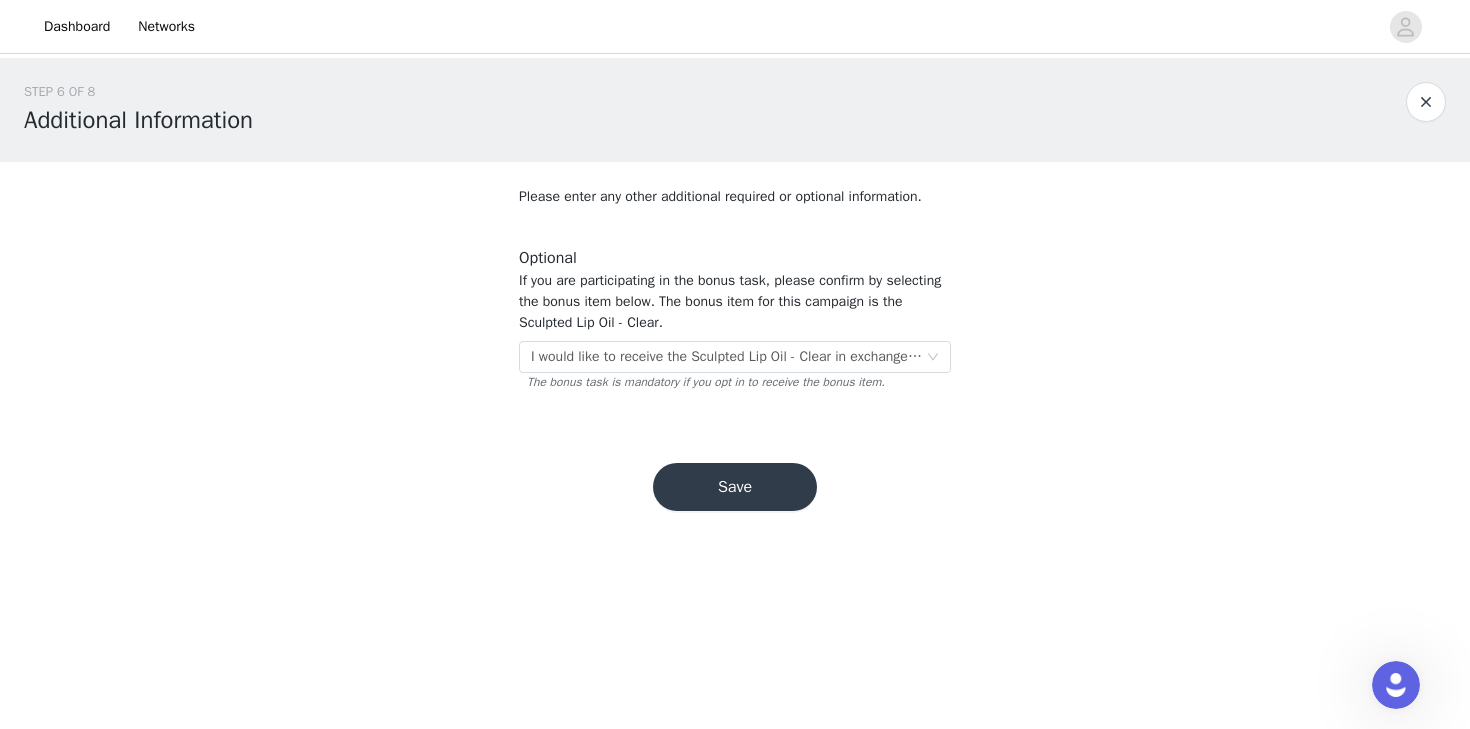 click on "Save" at bounding box center (735, 487) 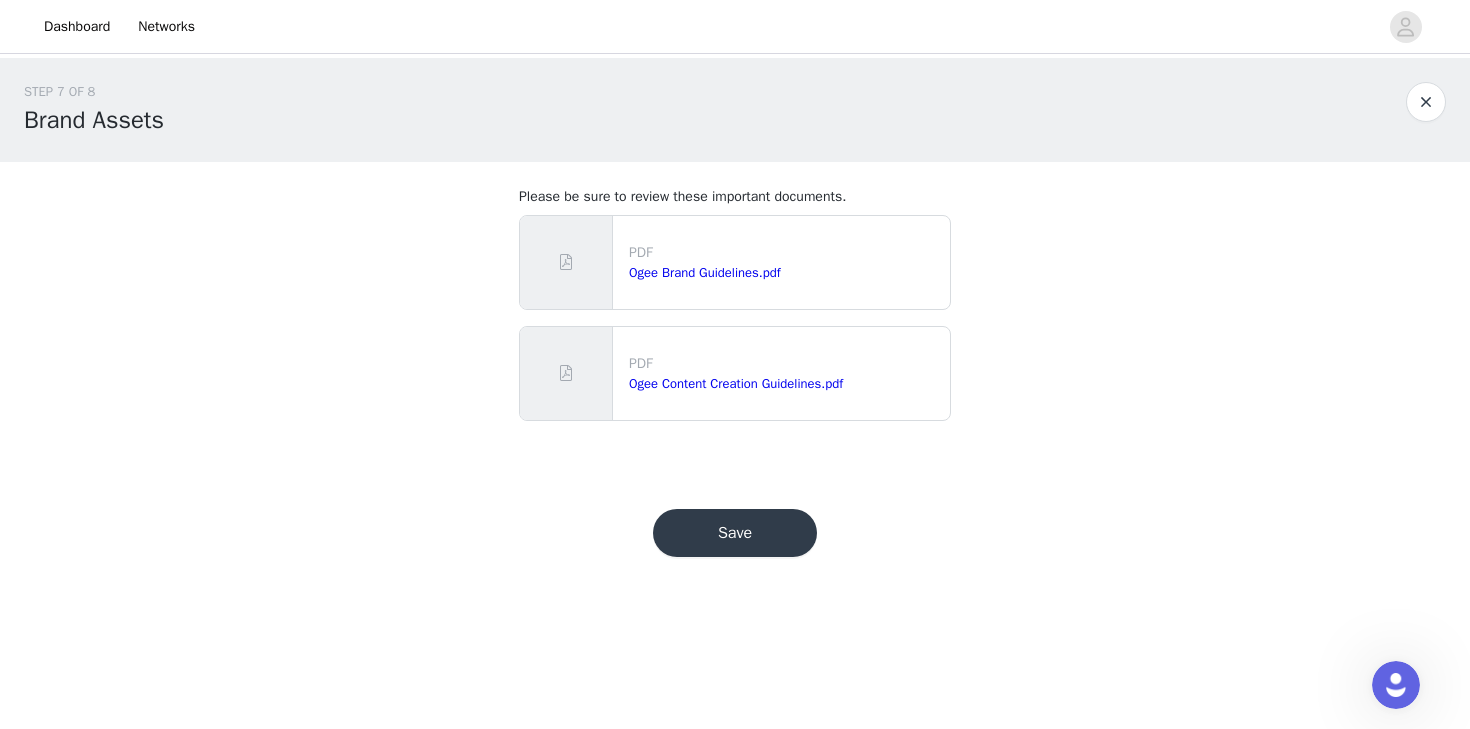 click on "Save" at bounding box center [735, 533] 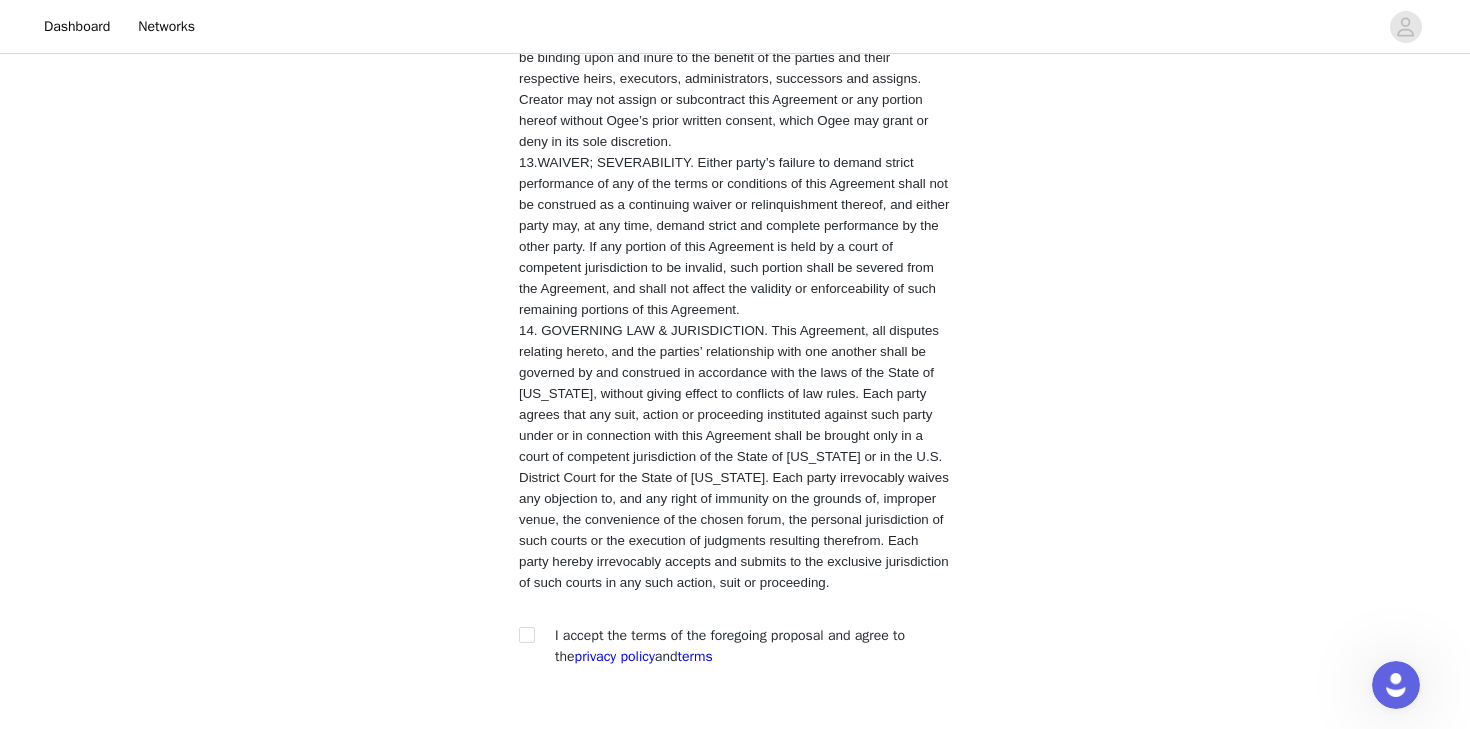 scroll, scrollTop: 3828, scrollLeft: 0, axis: vertical 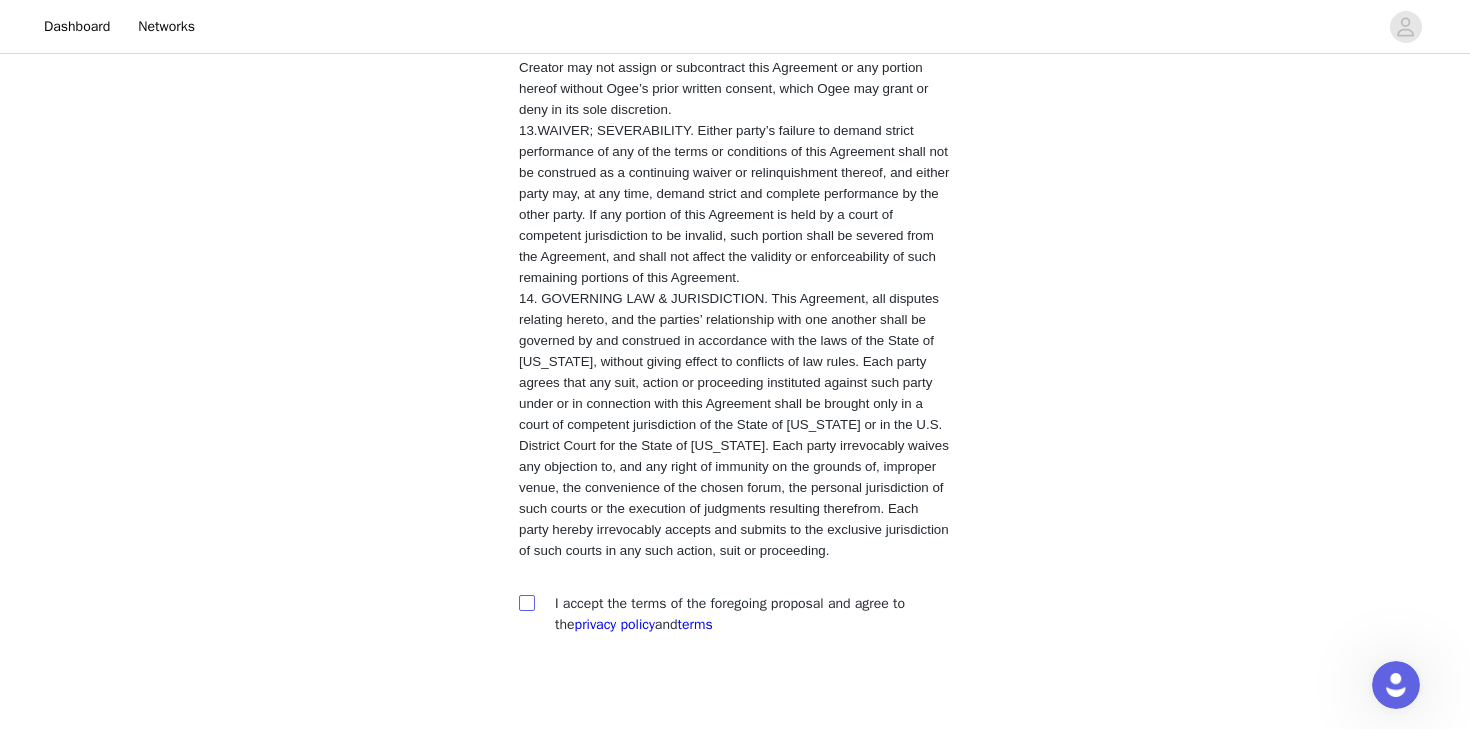 click at bounding box center [526, 602] 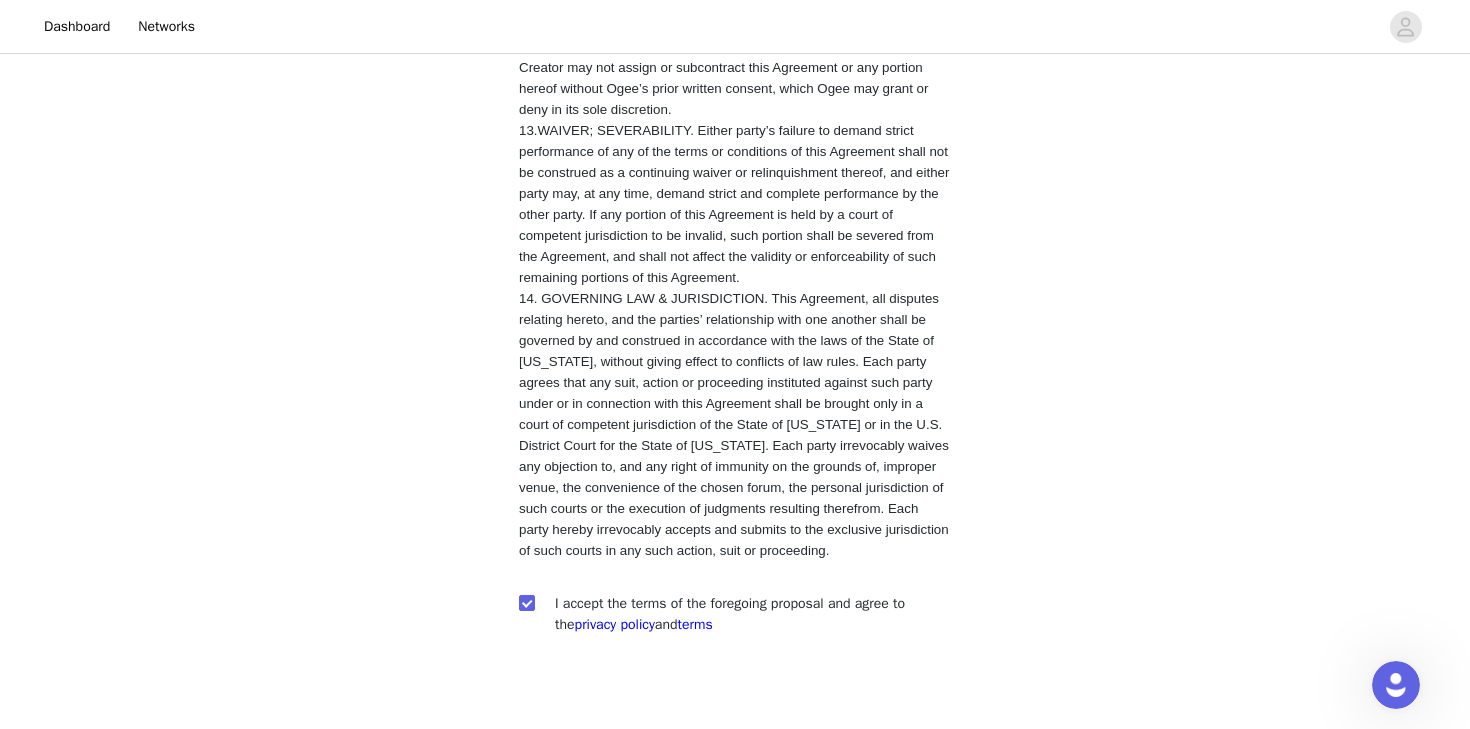 click at bounding box center (831, 763) 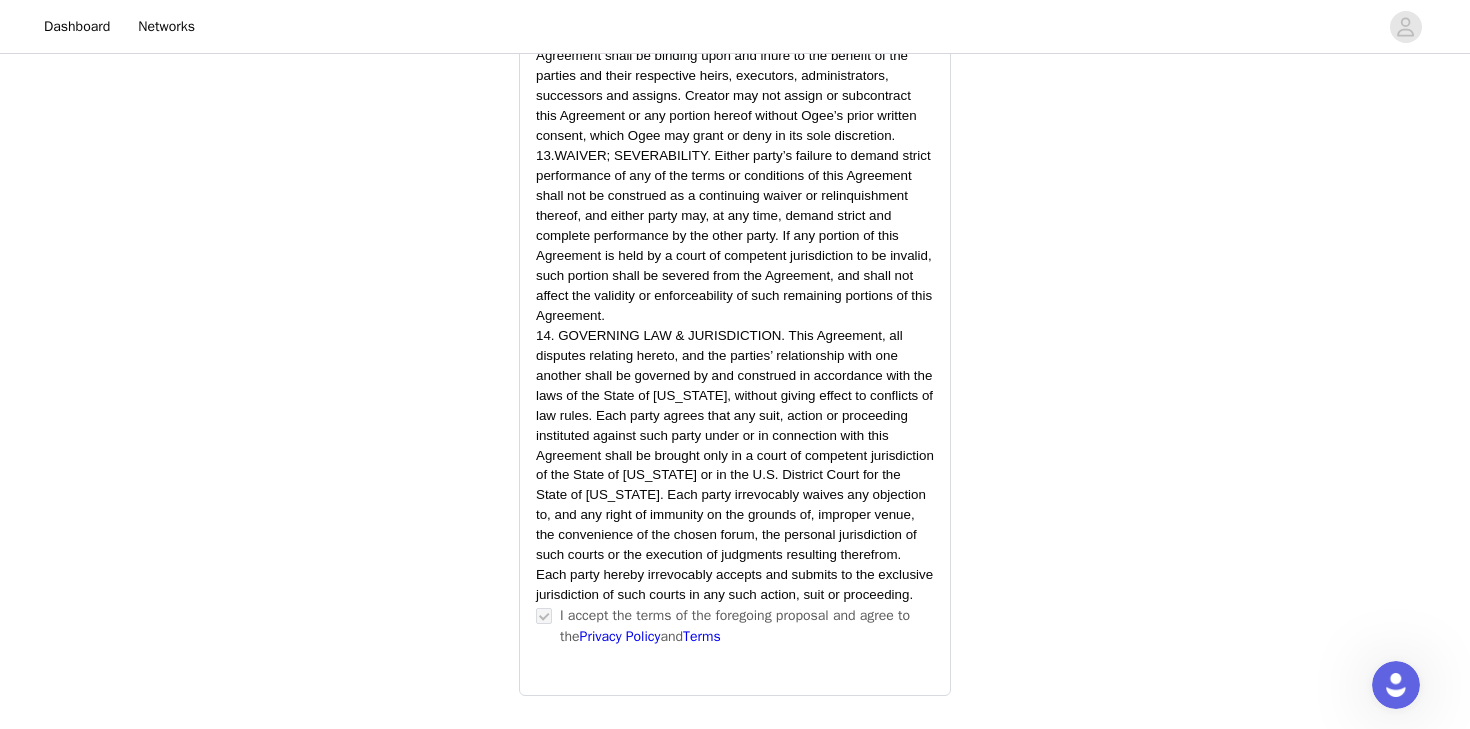 click on "Submit Proposal" at bounding box center [735, 784] 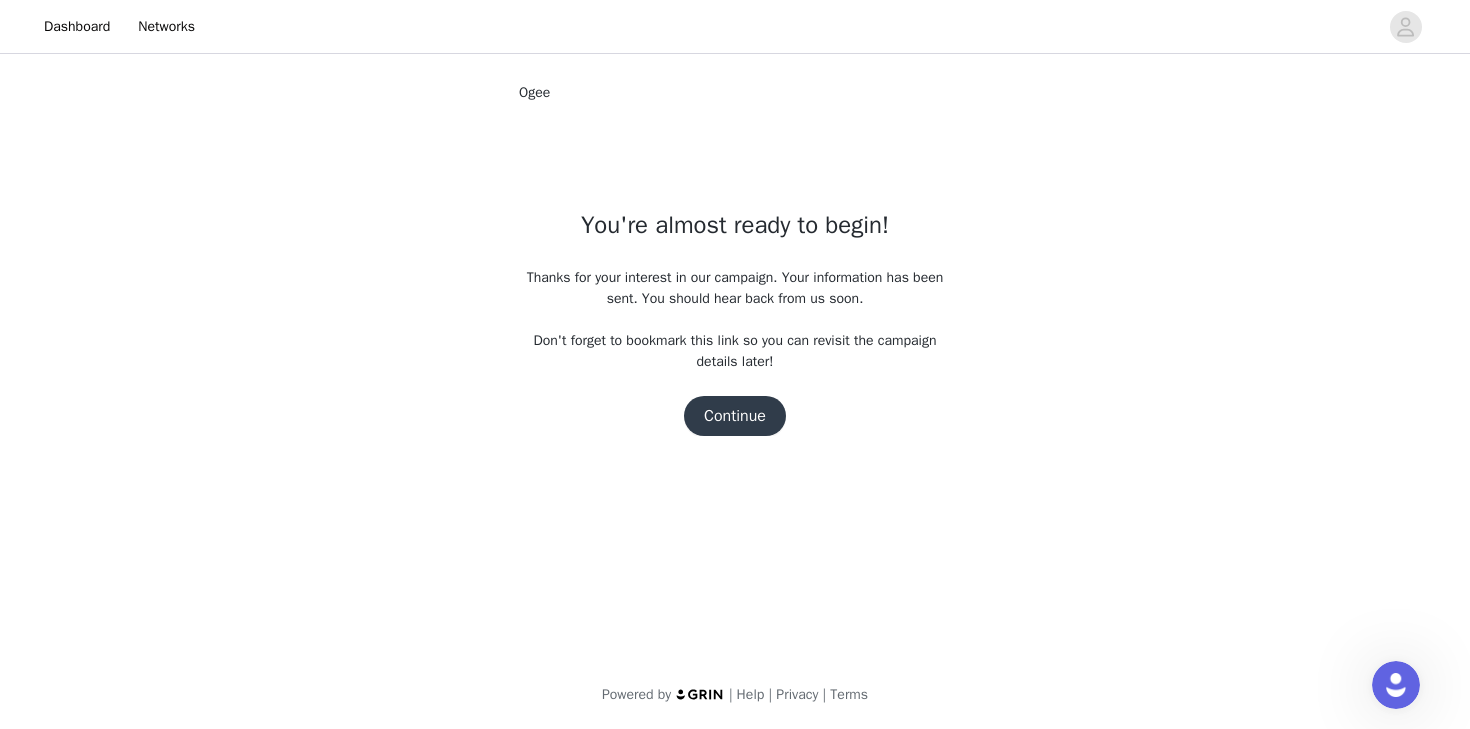 scroll, scrollTop: 0, scrollLeft: 0, axis: both 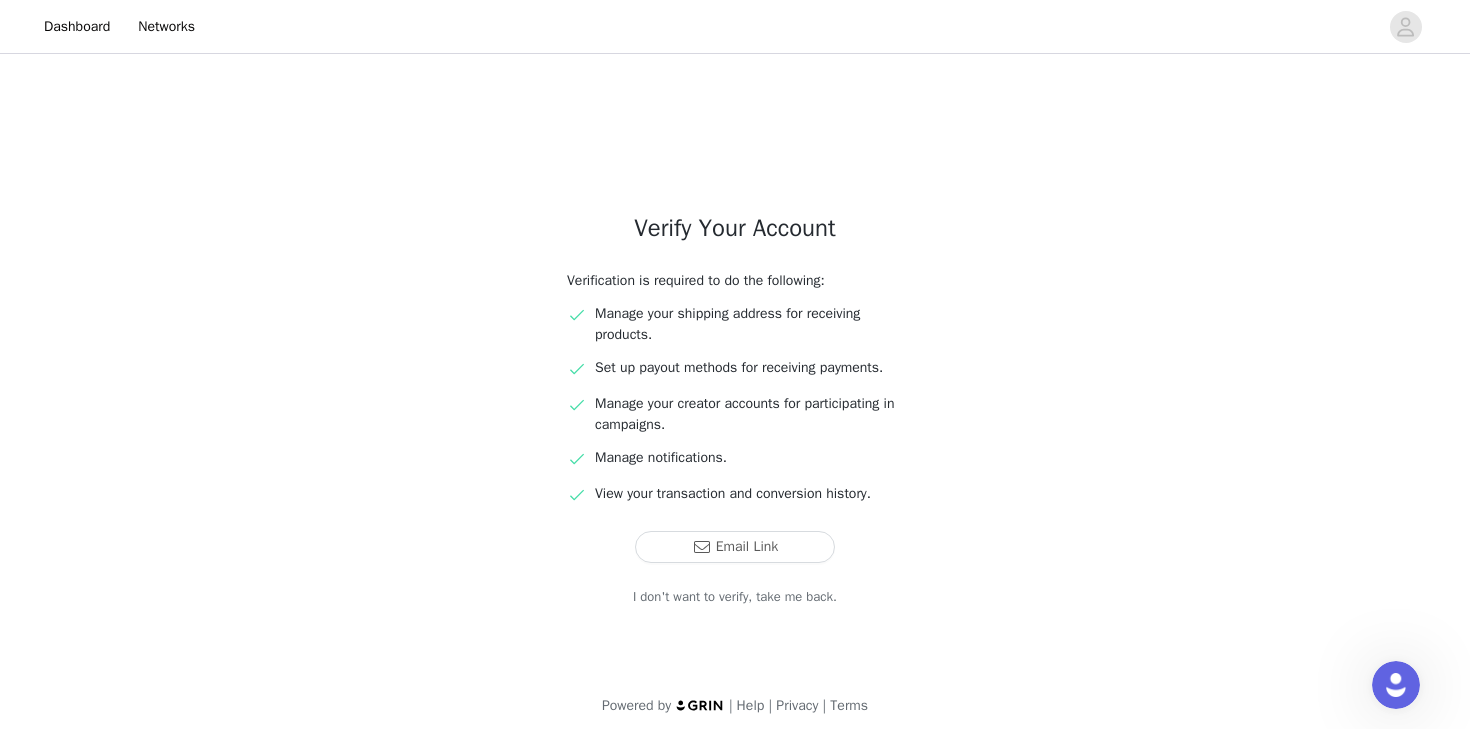 click on "I don't want to verify, take me back." at bounding box center (735, 597) 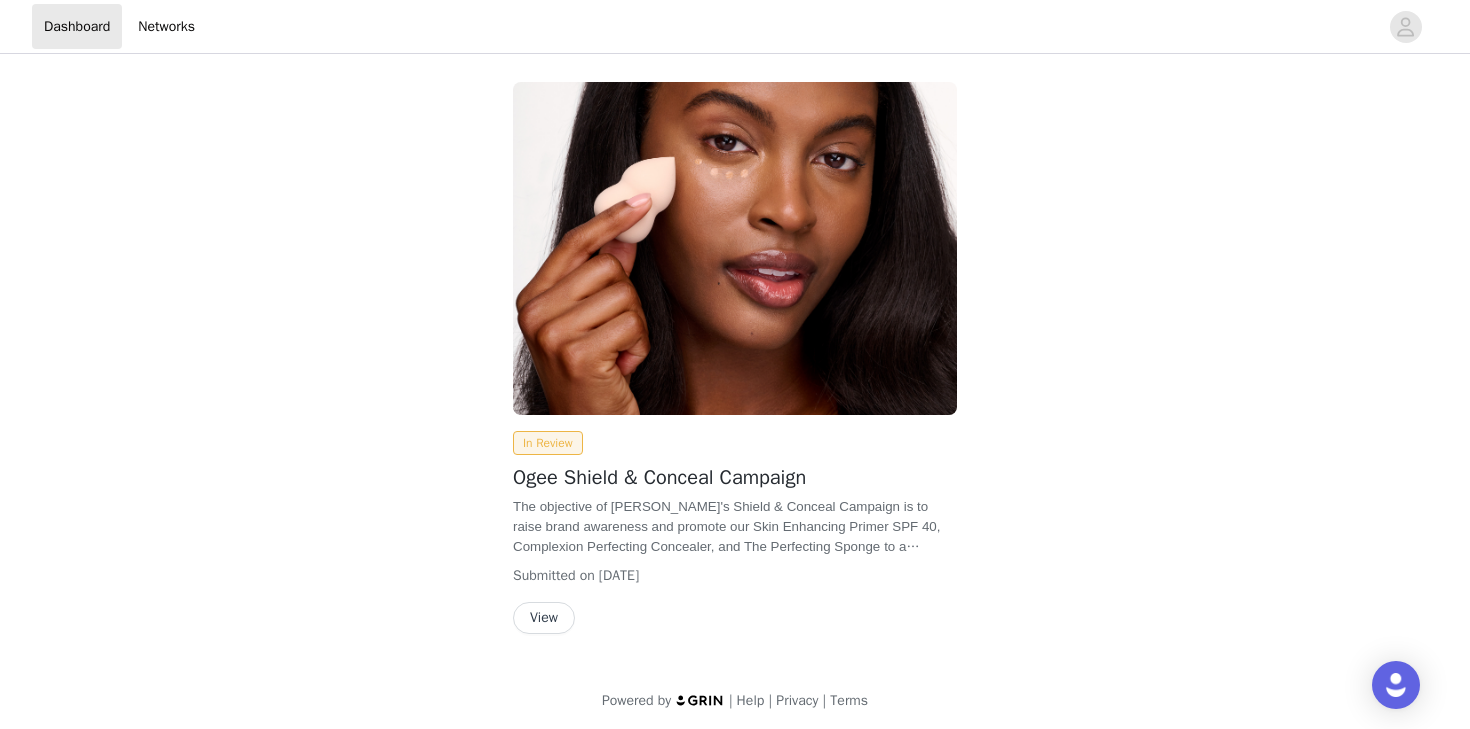 scroll, scrollTop: 6, scrollLeft: 0, axis: vertical 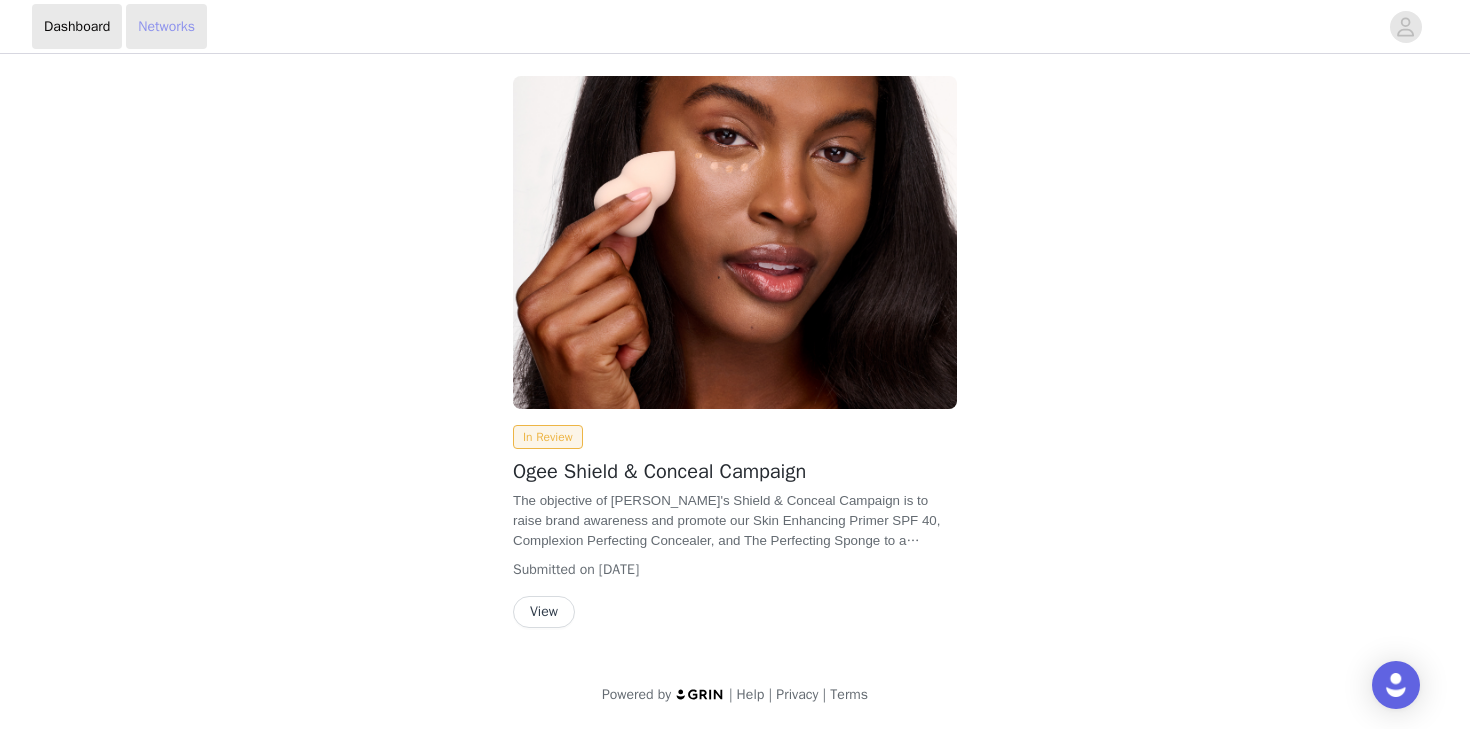 click on "Networks" at bounding box center [166, 26] 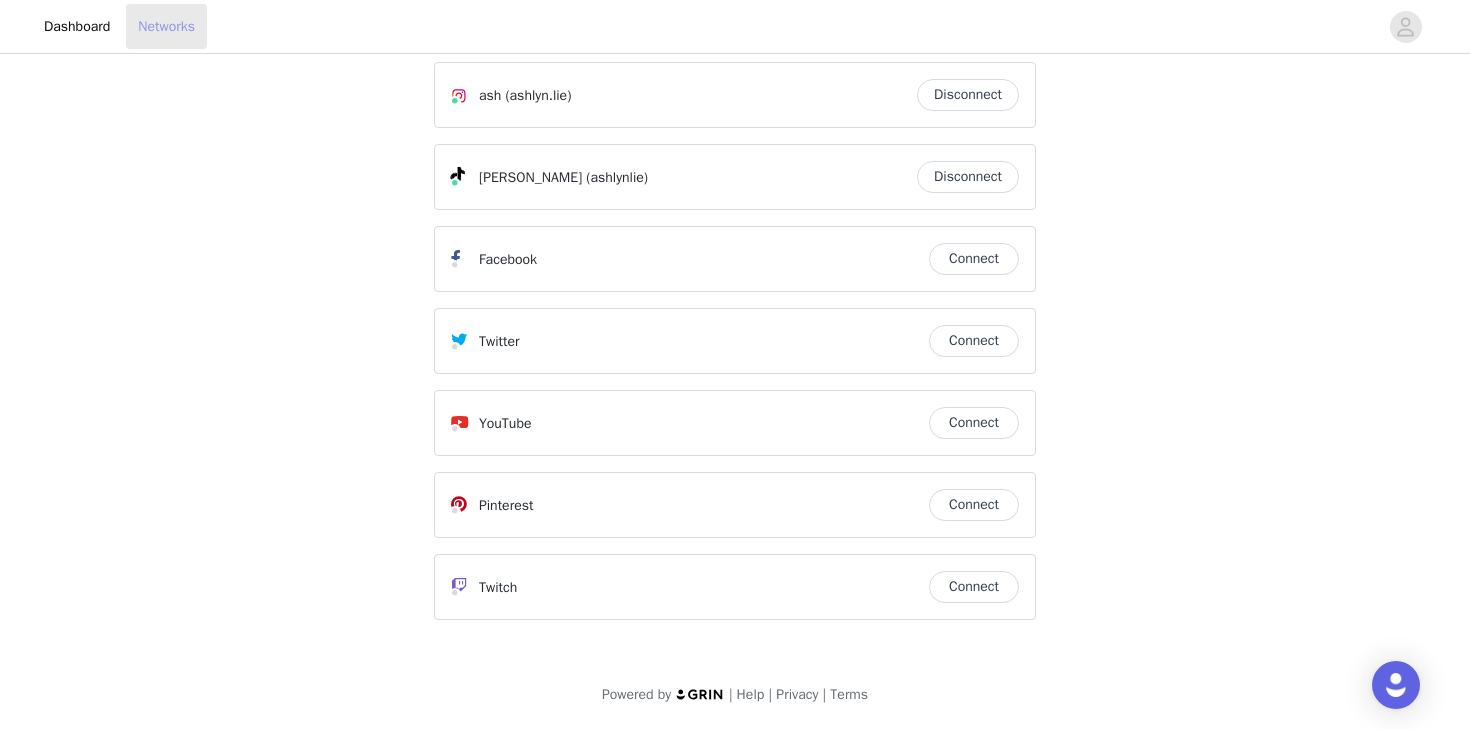scroll, scrollTop: 0, scrollLeft: 0, axis: both 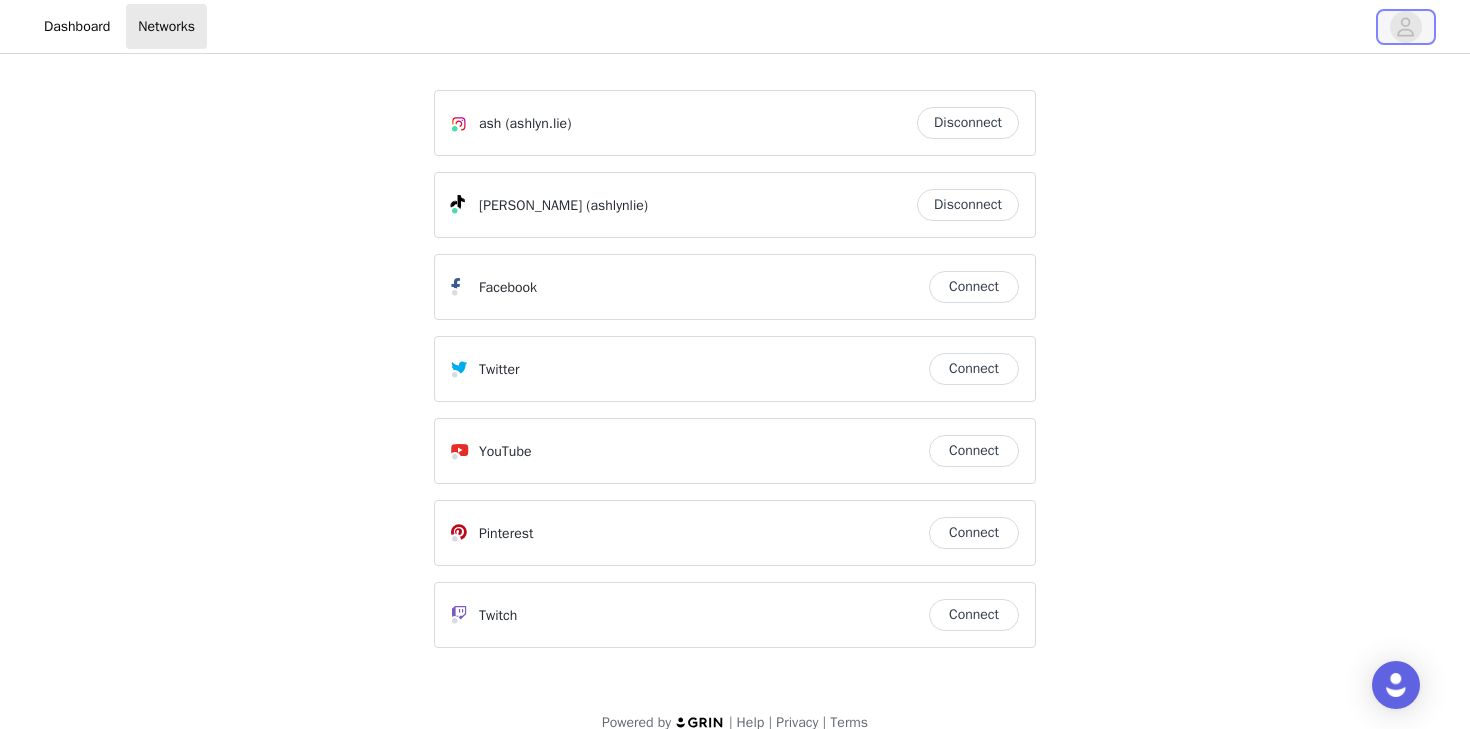 click 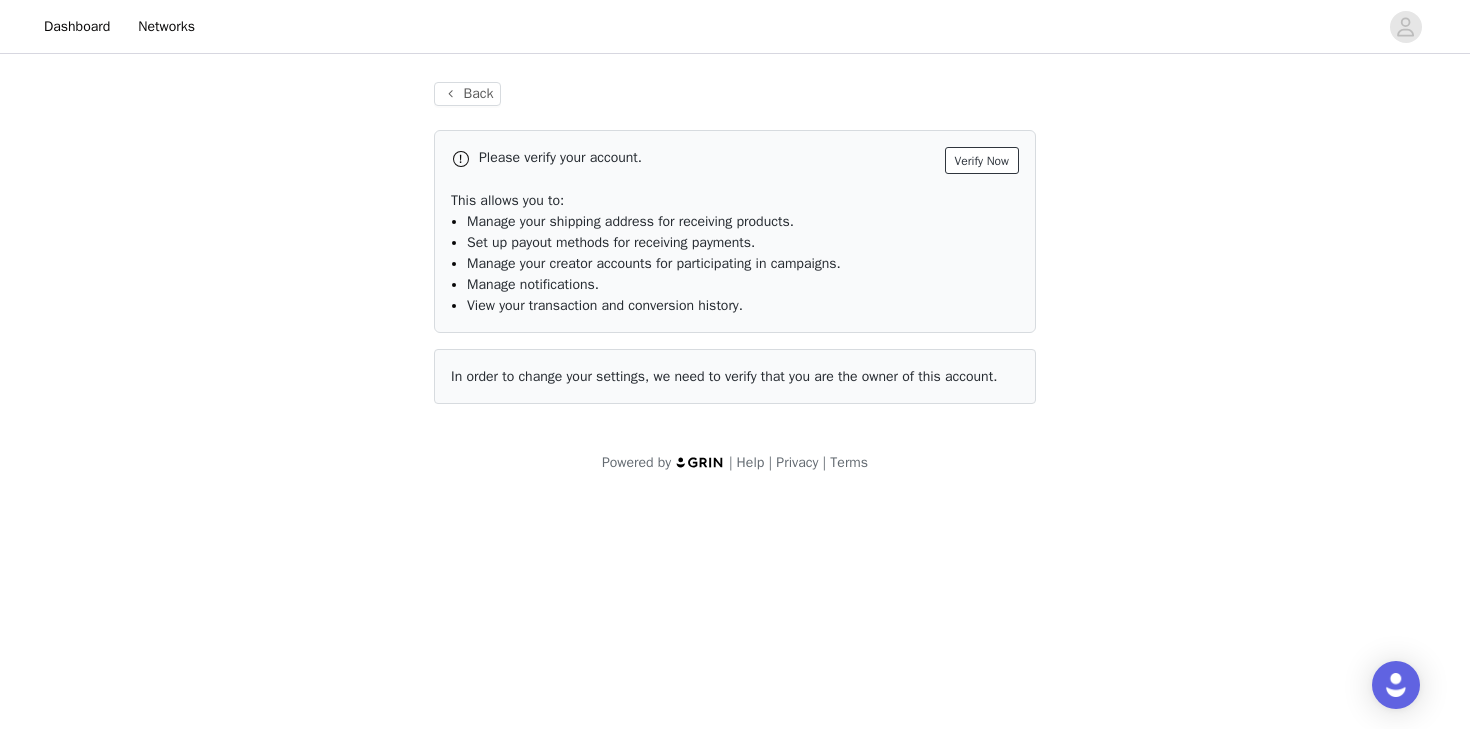 click on "Verify Now" at bounding box center [982, 160] 